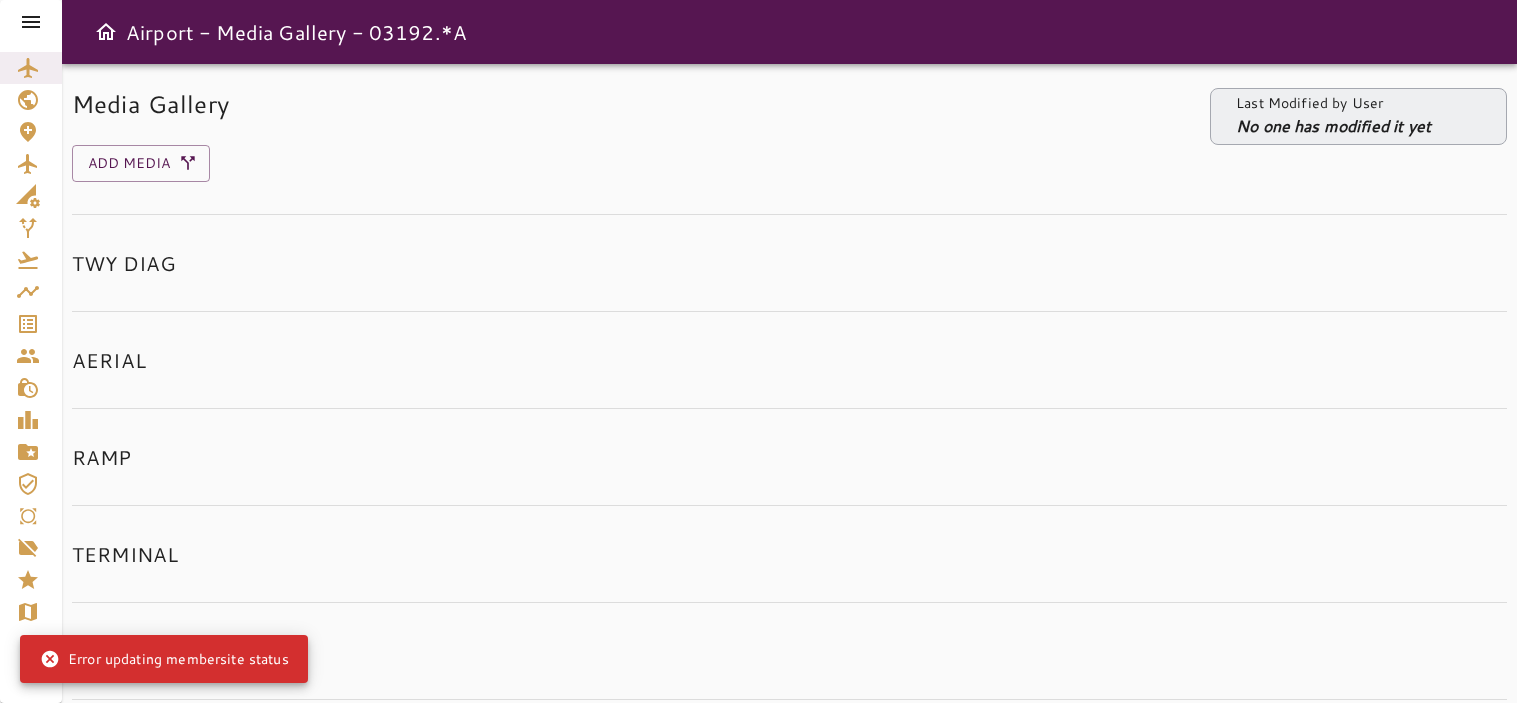 scroll, scrollTop: 0, scrollLeft: 0, axis: both 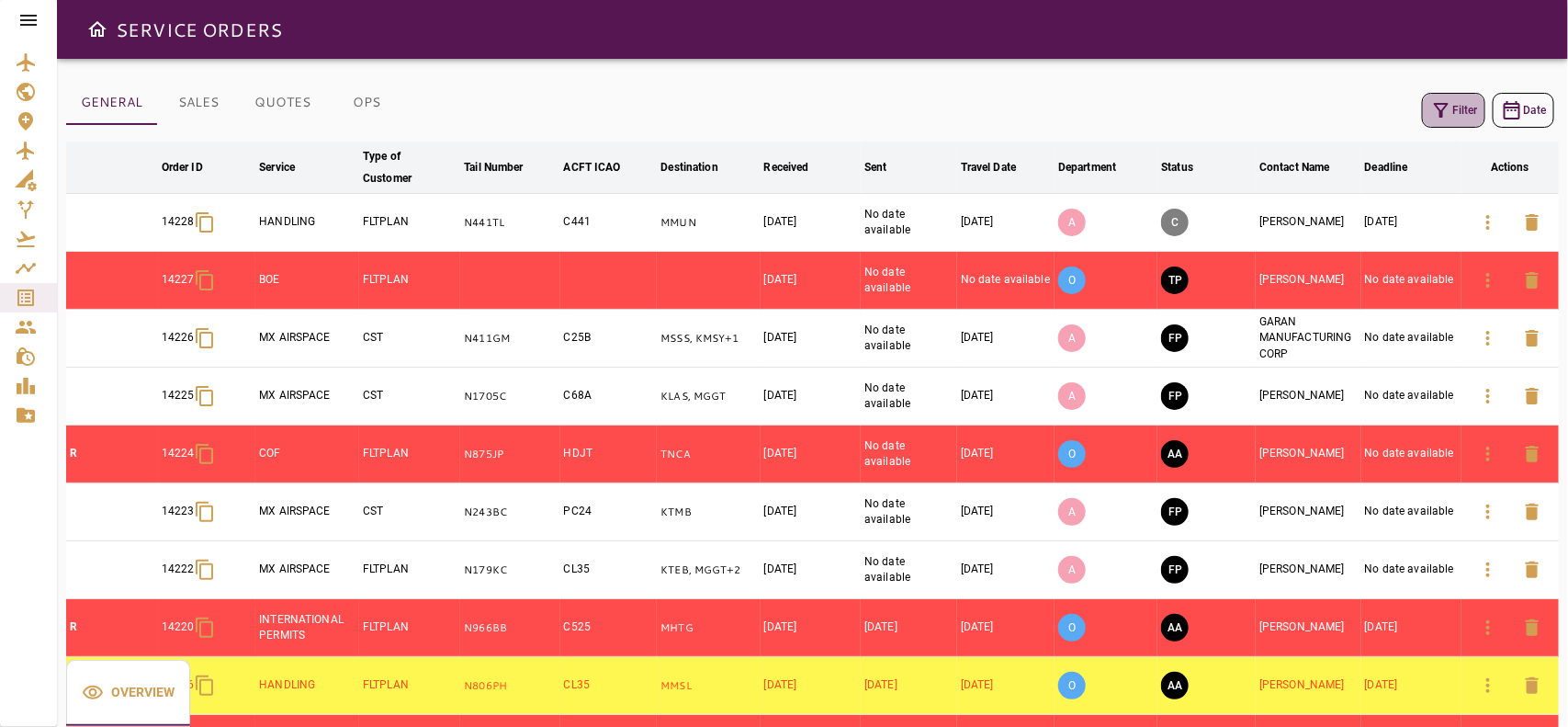 click on "Filter" at bounding box center (1453, 110) 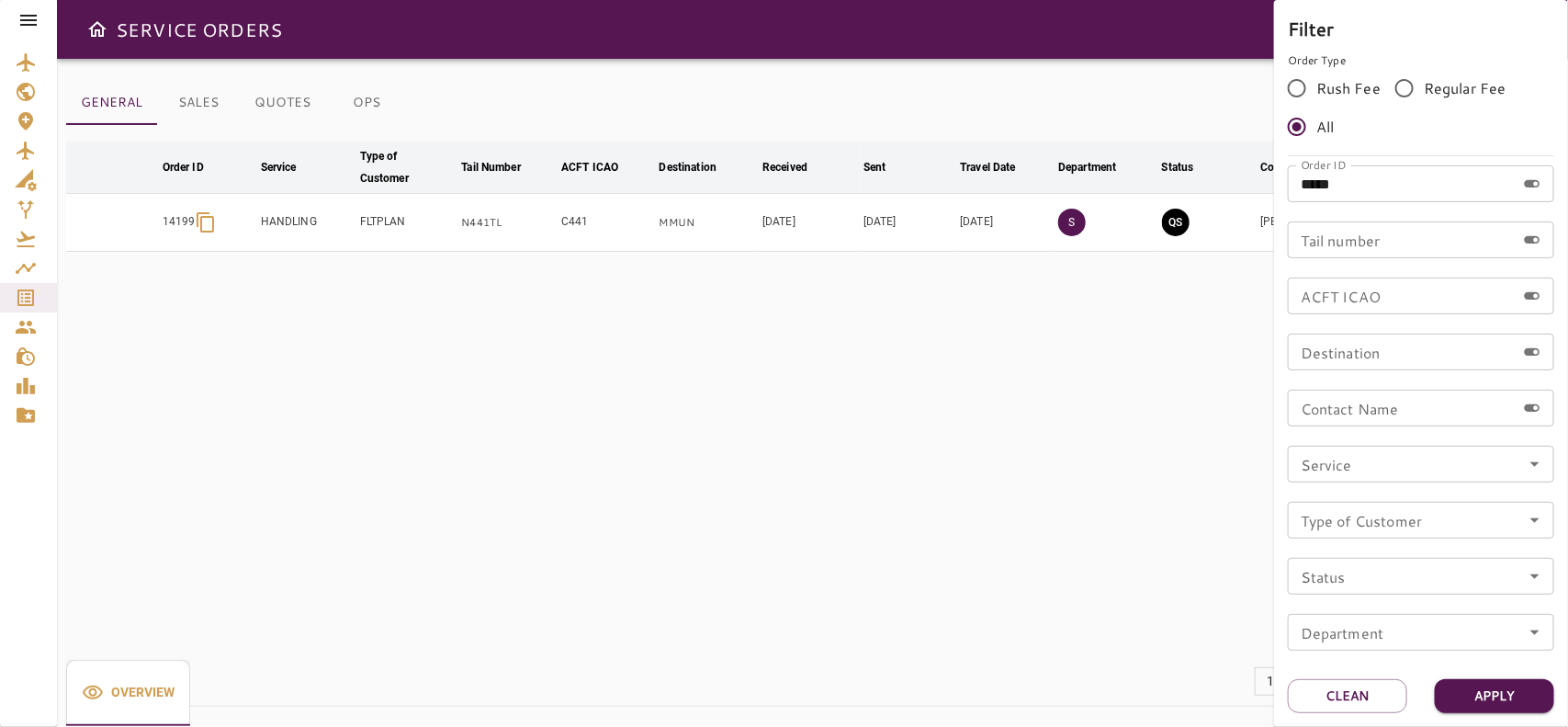 click at bounding box center [784, 363] 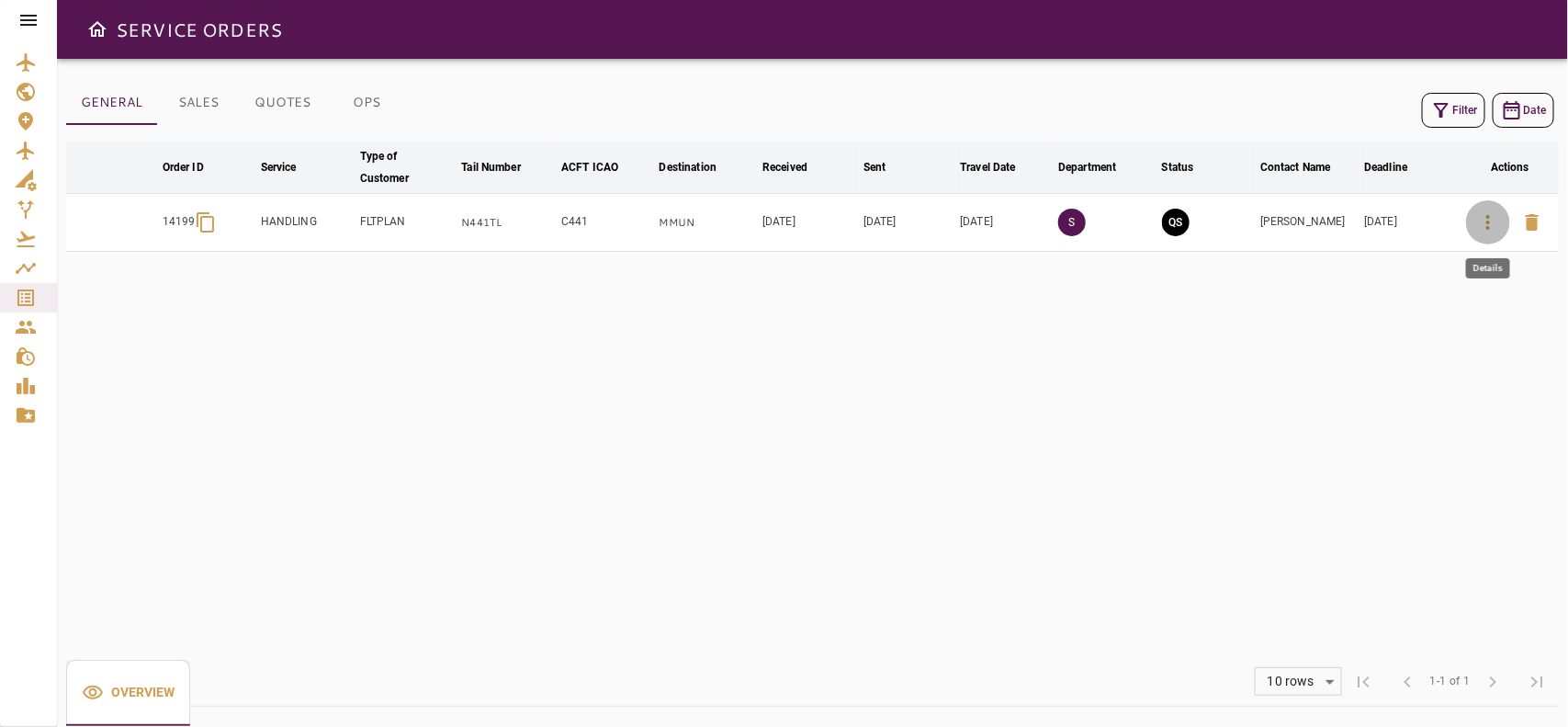 click 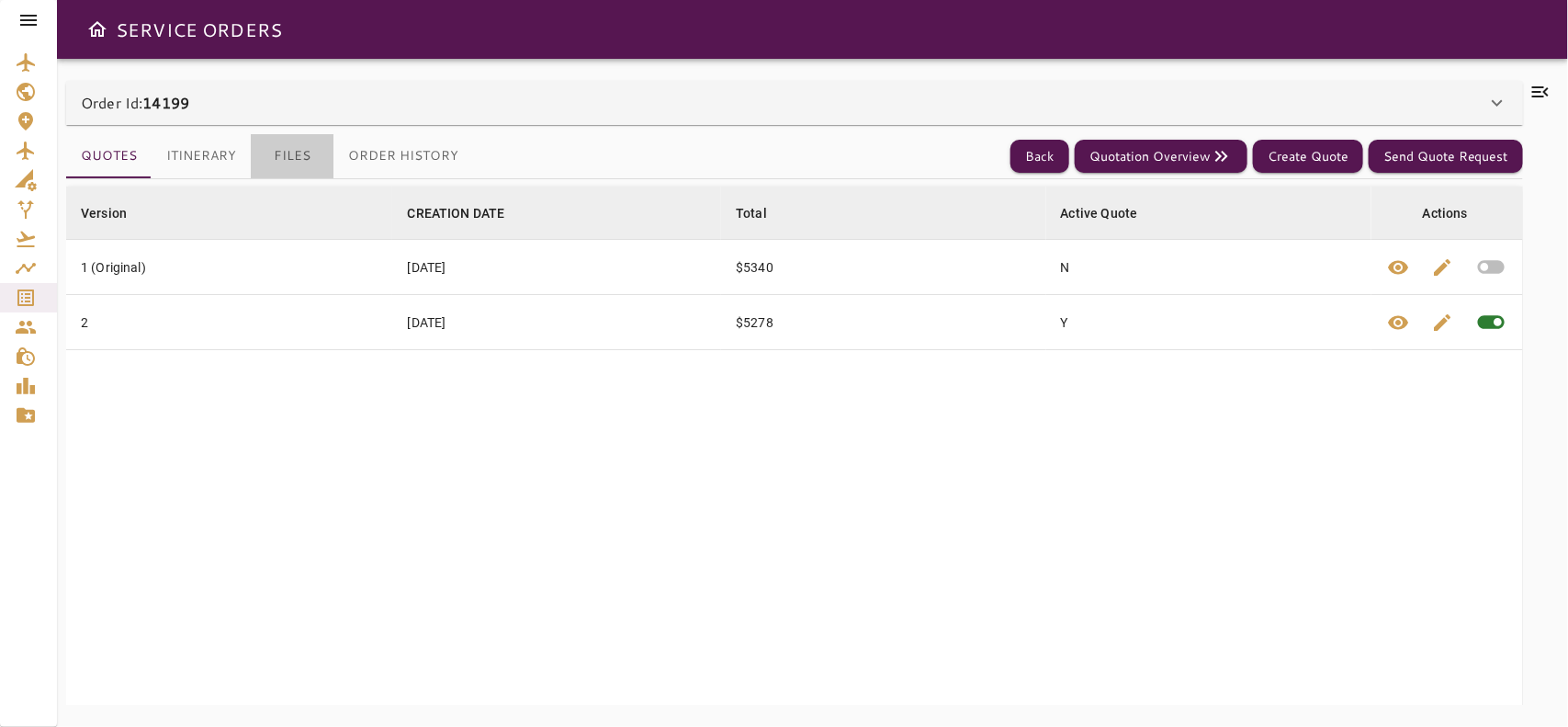 click on "Files" at bounding box center (292, 156) 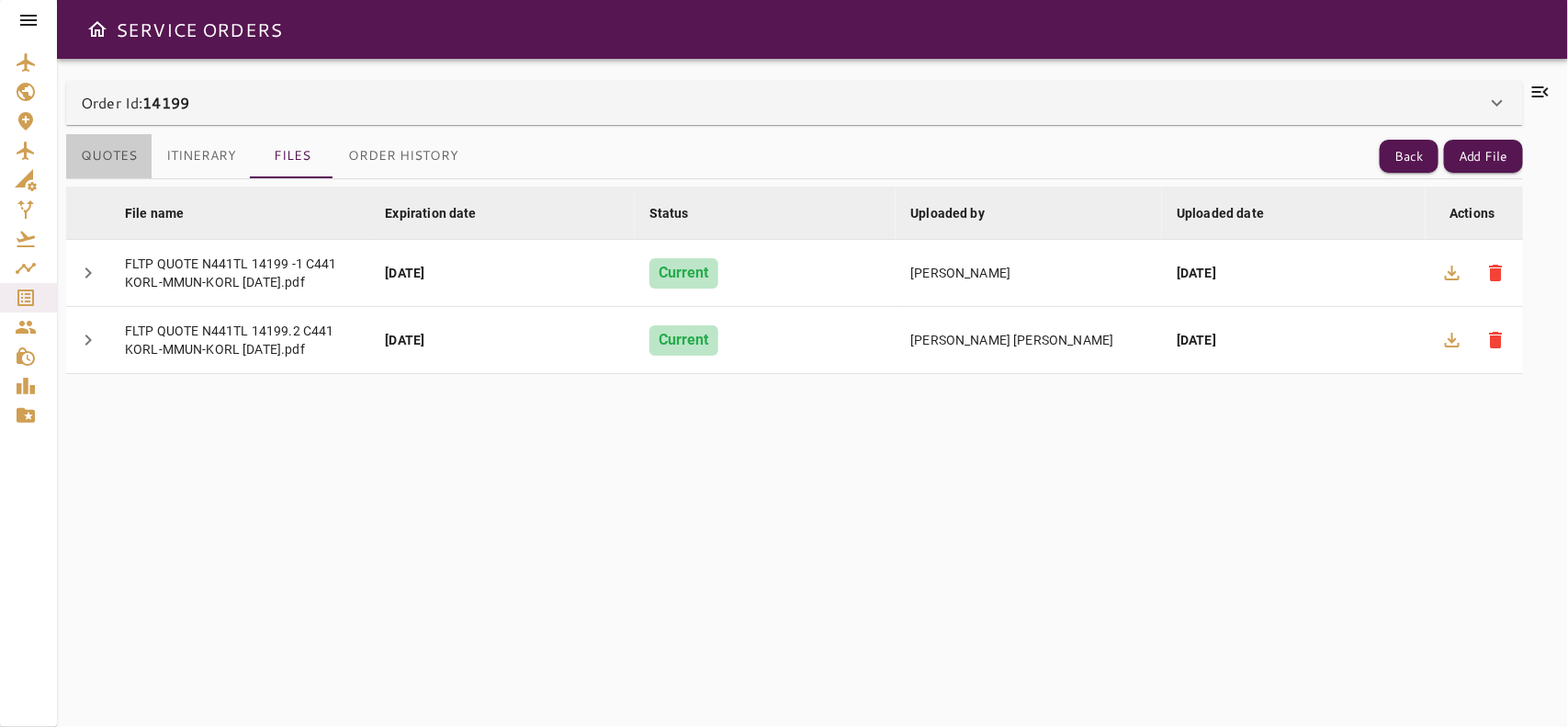 click on "Quotes" at bounding box center (108, 156) 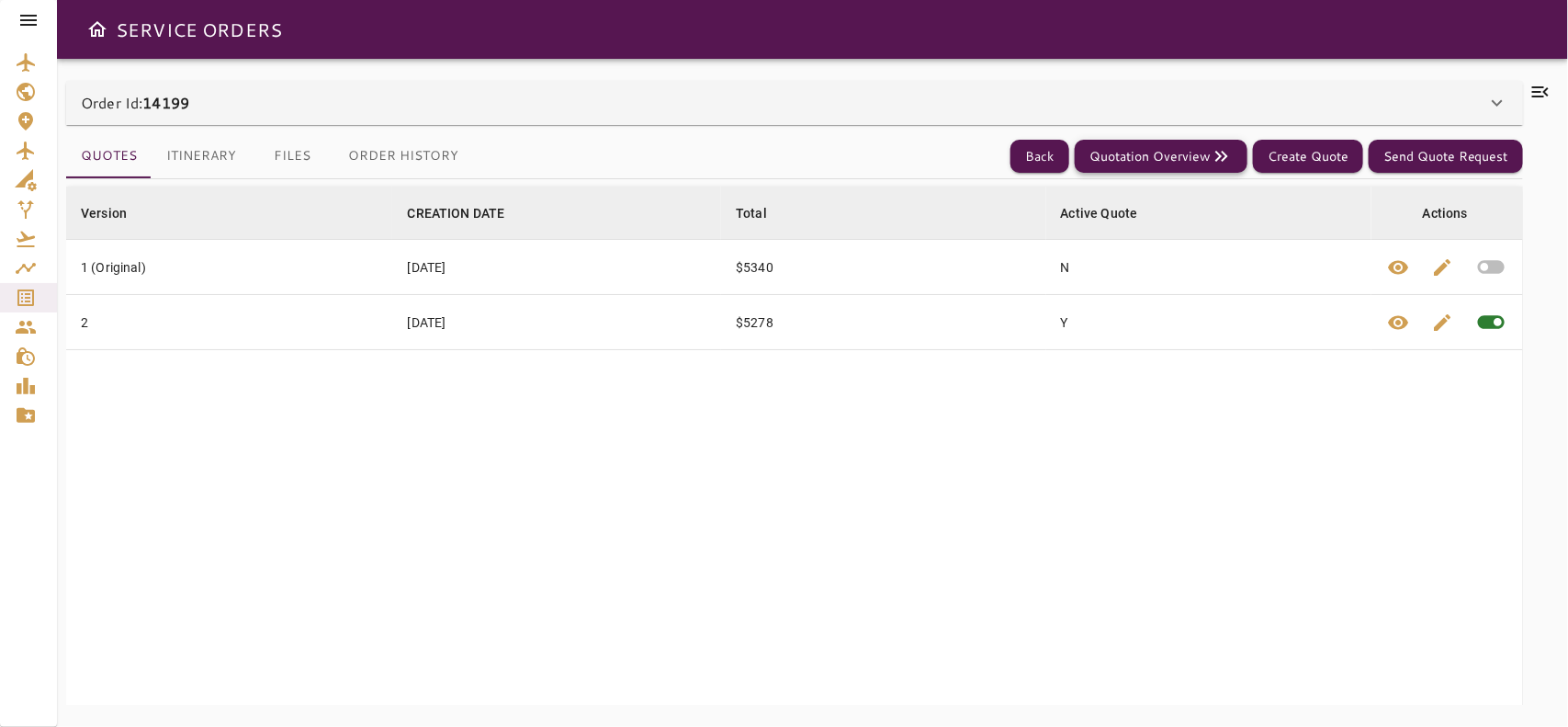 click on "Quotation Overview" at bounding box center [1161, 156] 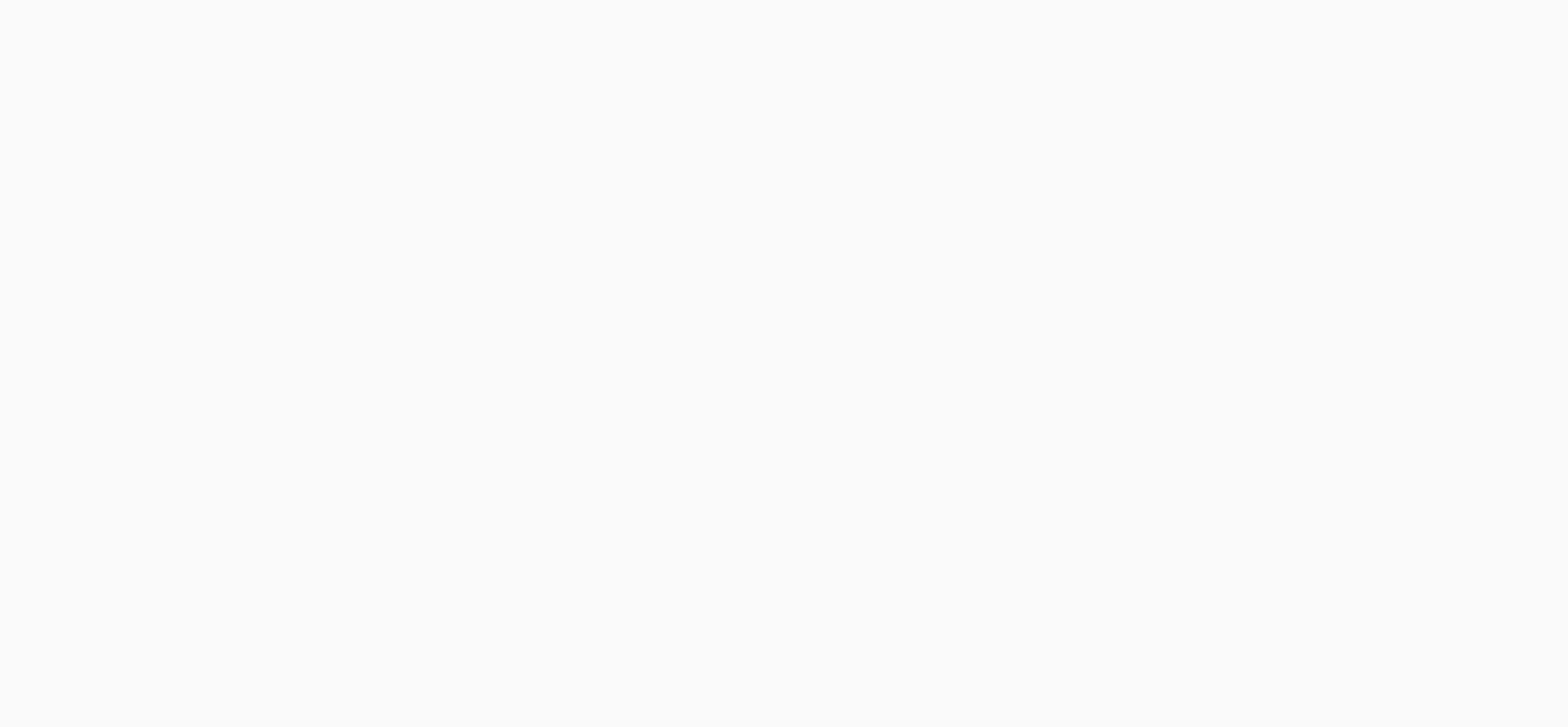 scroll, scrollTop: 0, scrollLeft: 0, axis: both 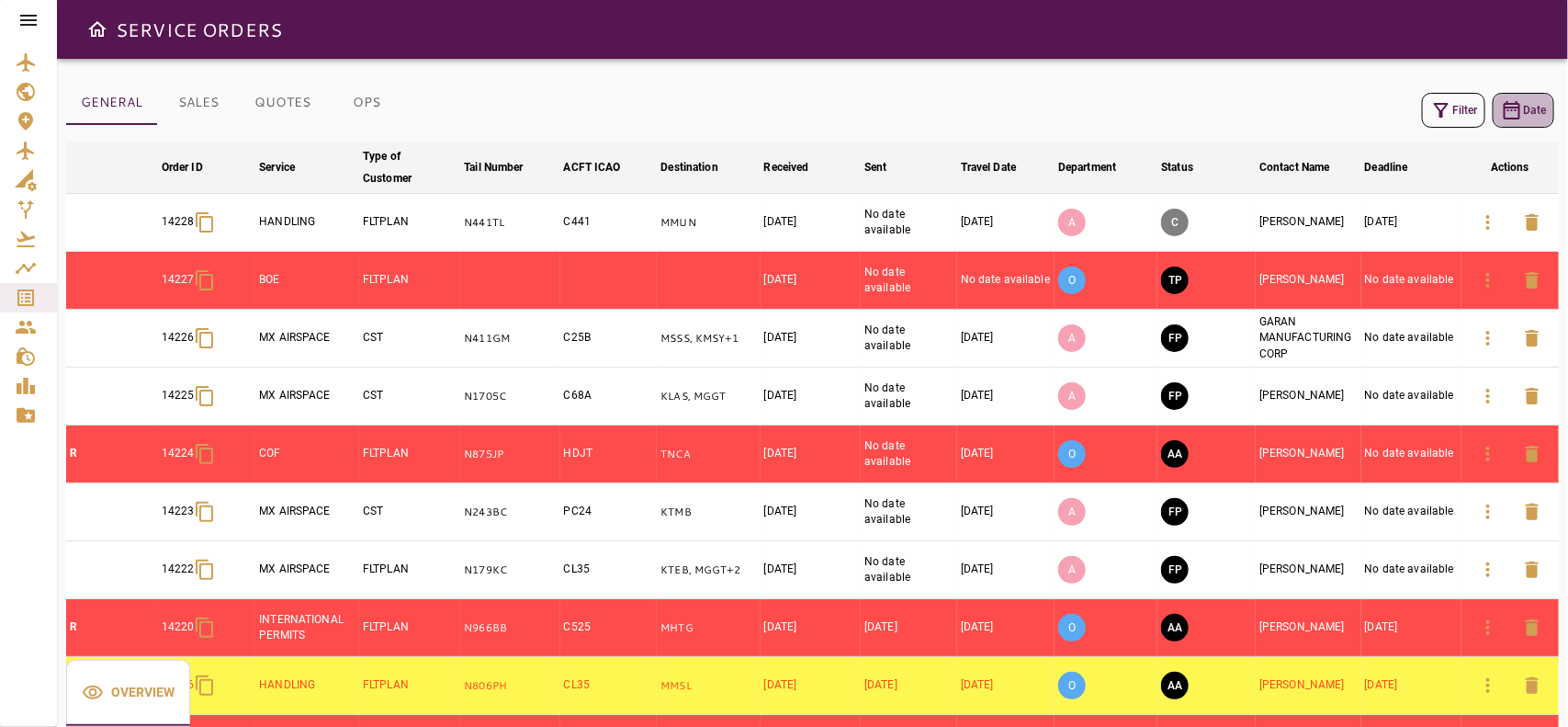 click on "Date" at bounding box center [1523, 110] 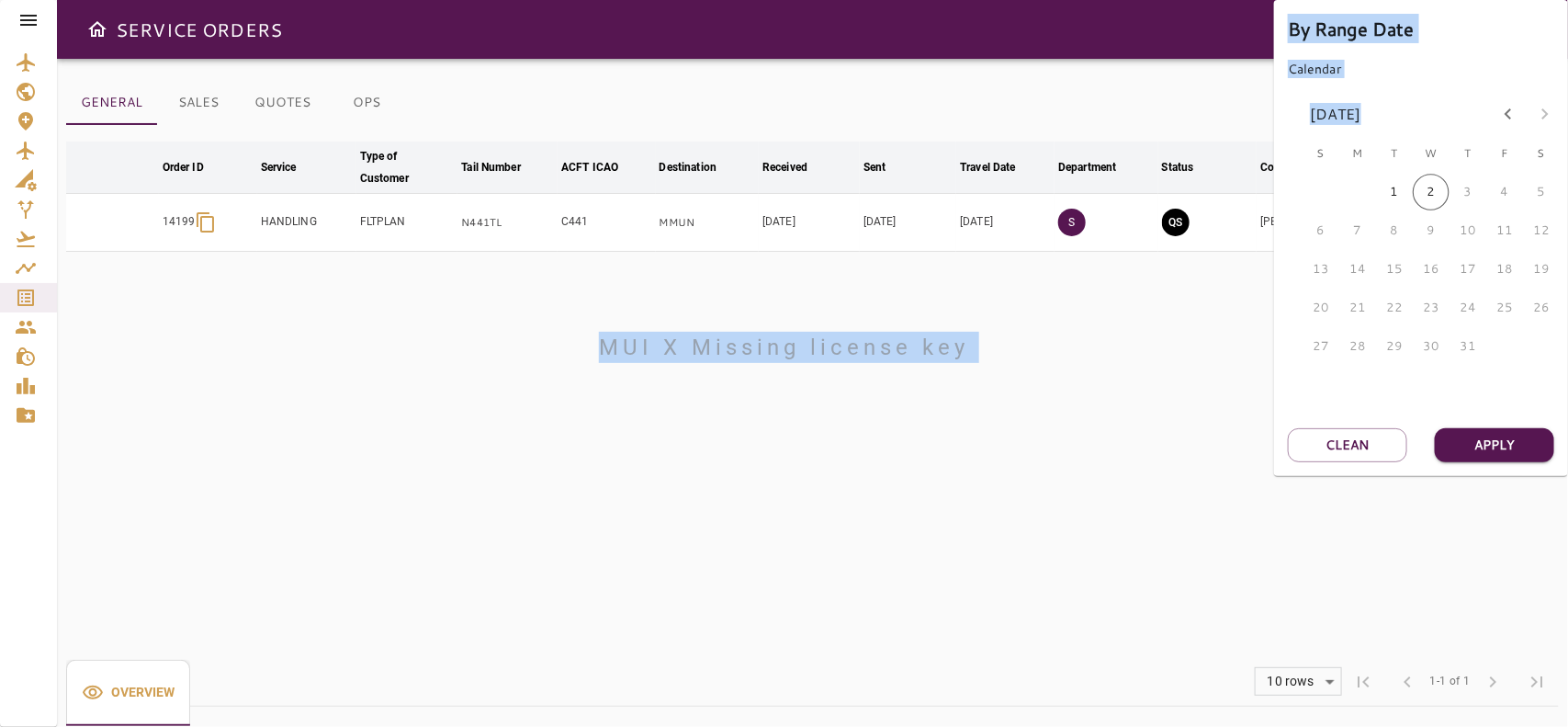 drag, startPoint x: 1458, startPoint y: 111, endPoint x: 1159, endPoint y: 60, distance: 303.31831 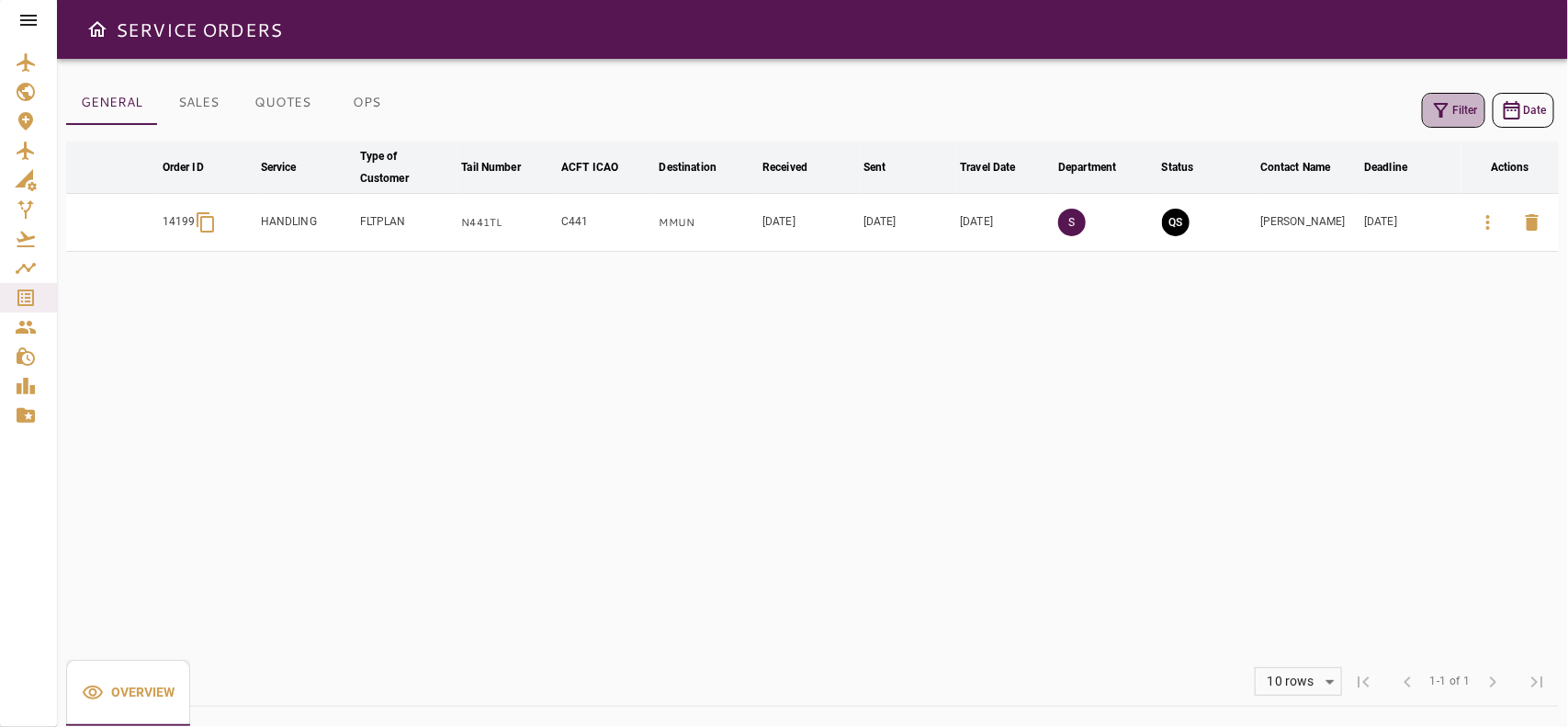 click 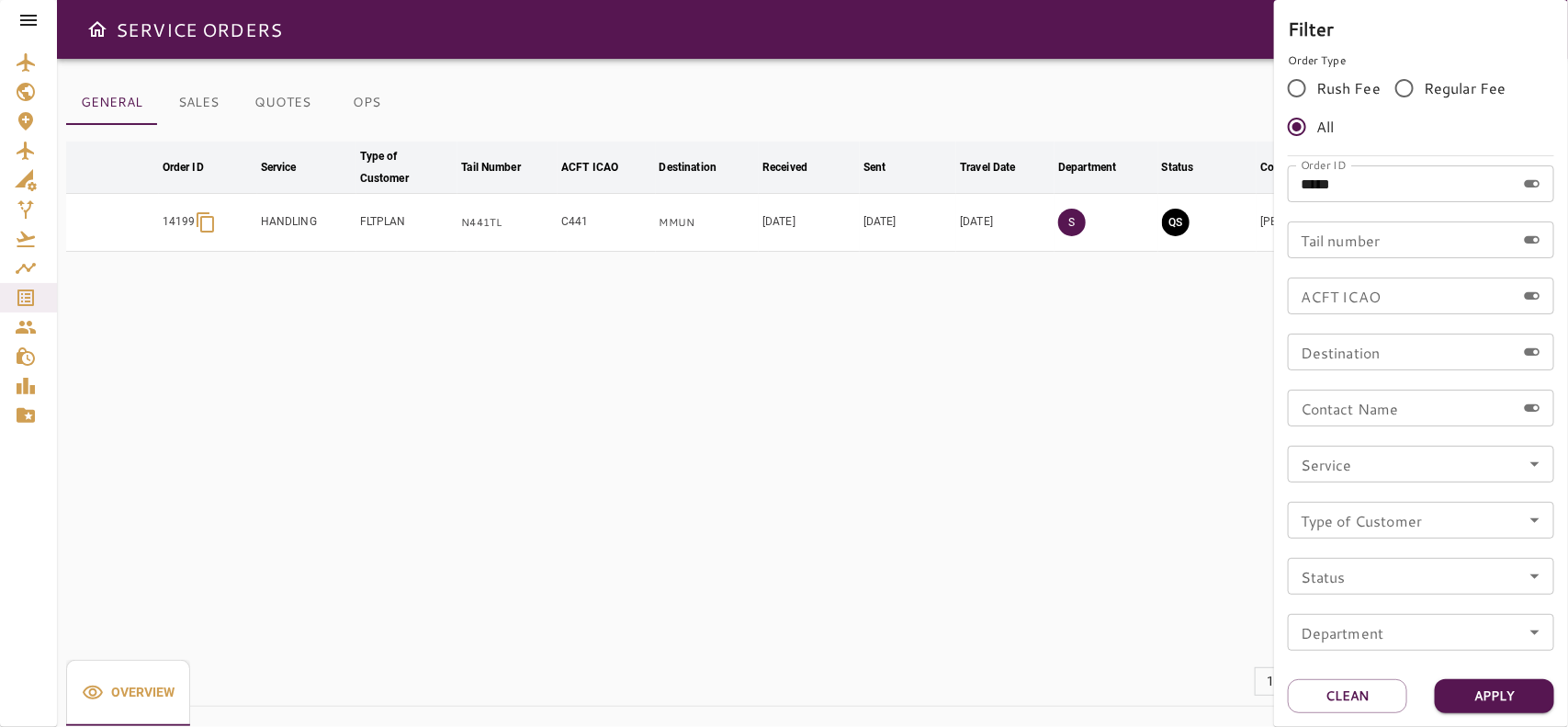 click at bounding box center (784, 363) 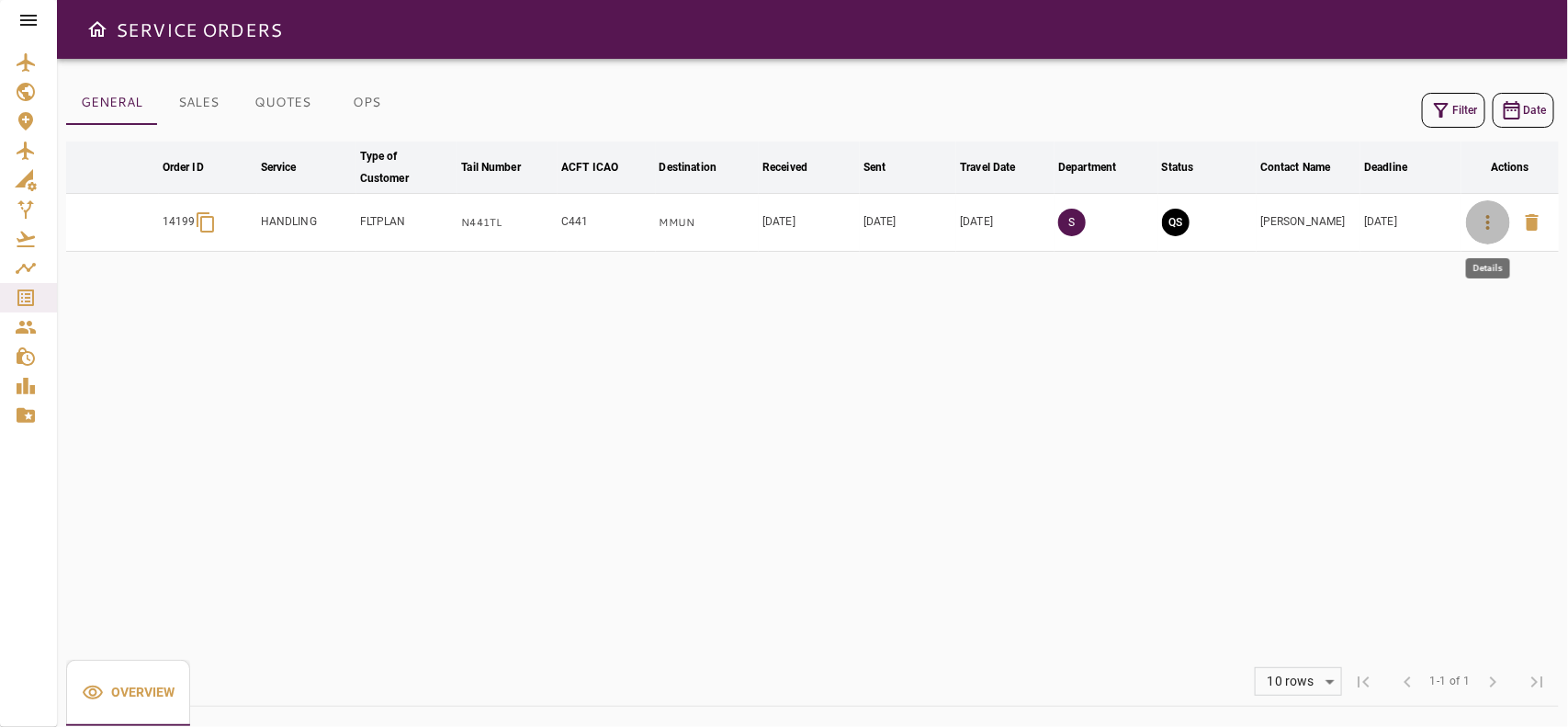 click at bounding box center [1488, 222] 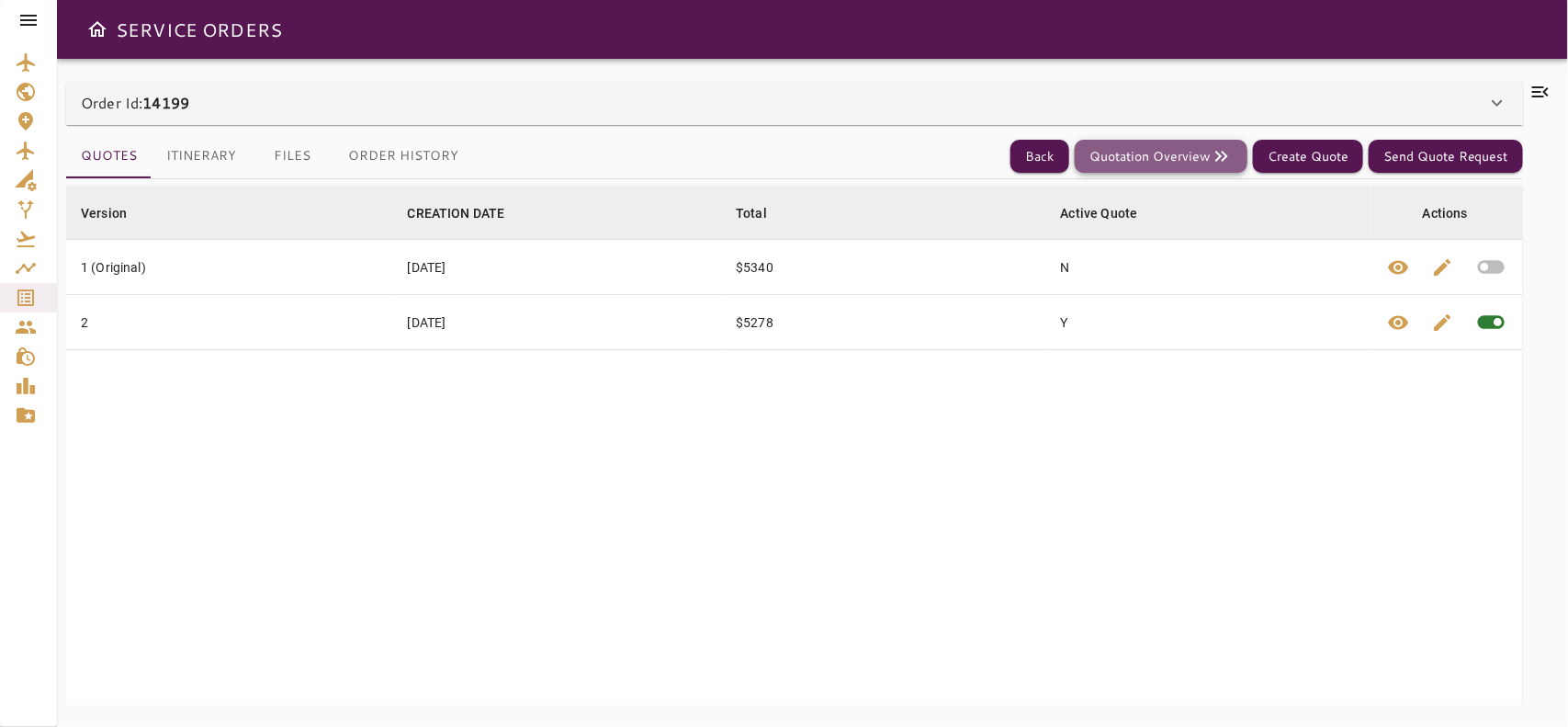 click on "Quotation Overview" at bounding box center [1161, 156] 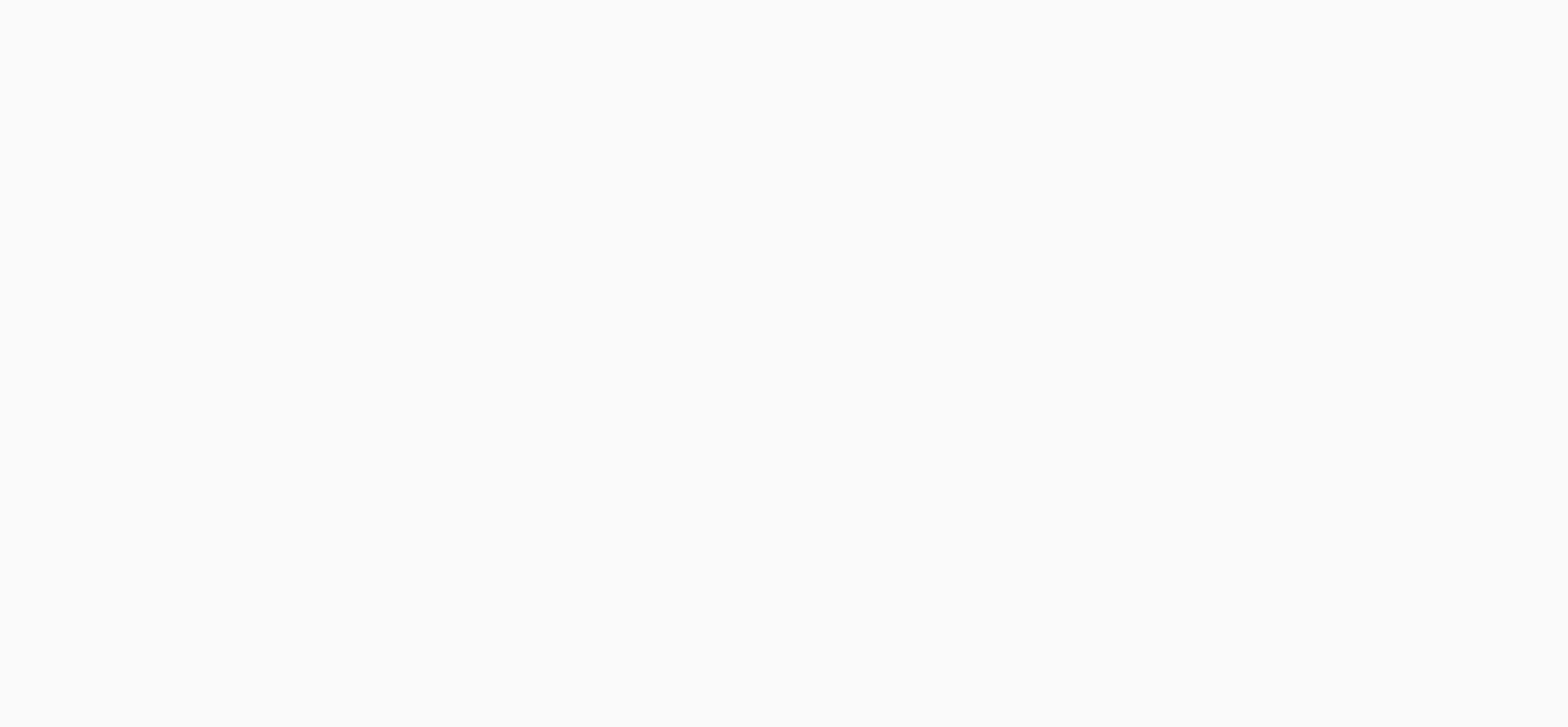 scroll, scrollTop: 0, scrollLeft: 0, axis: both 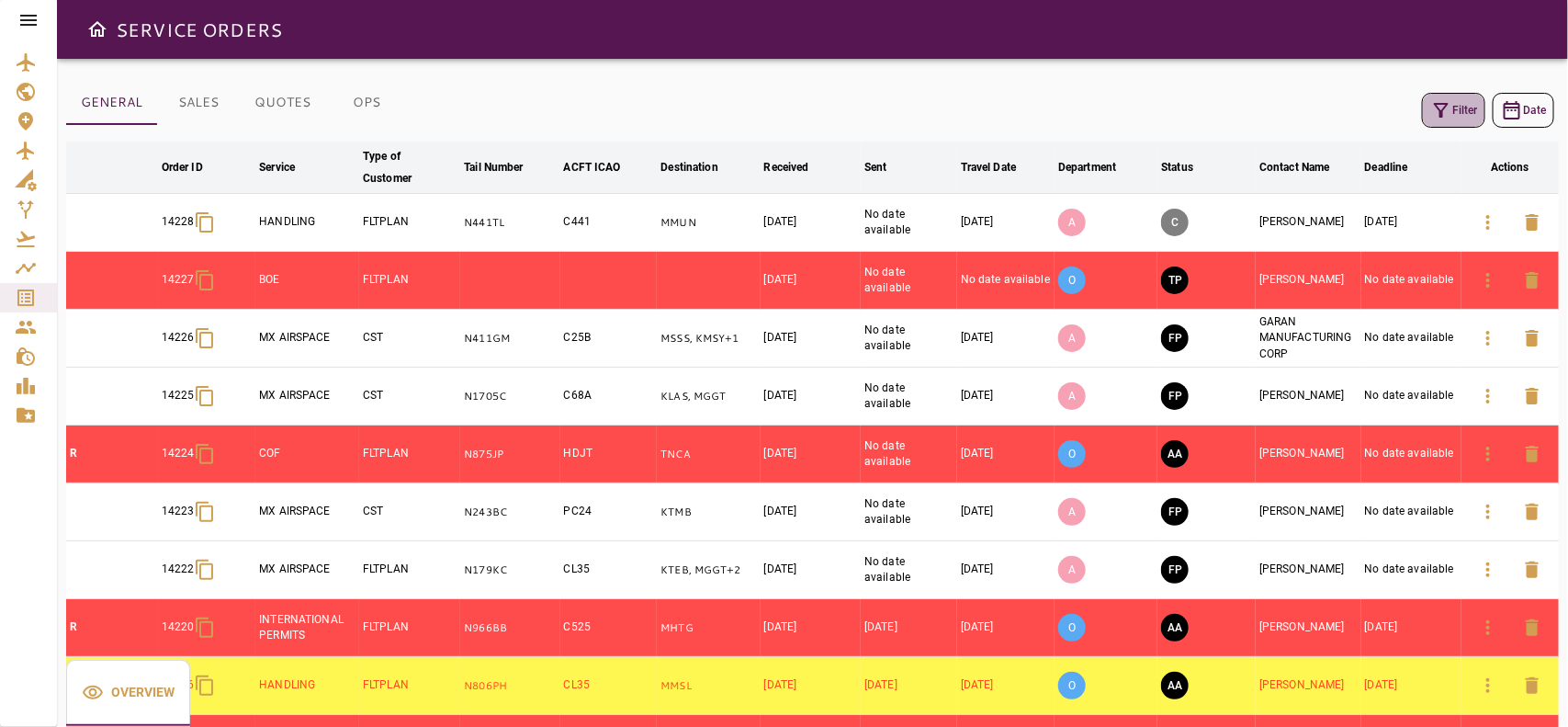 click 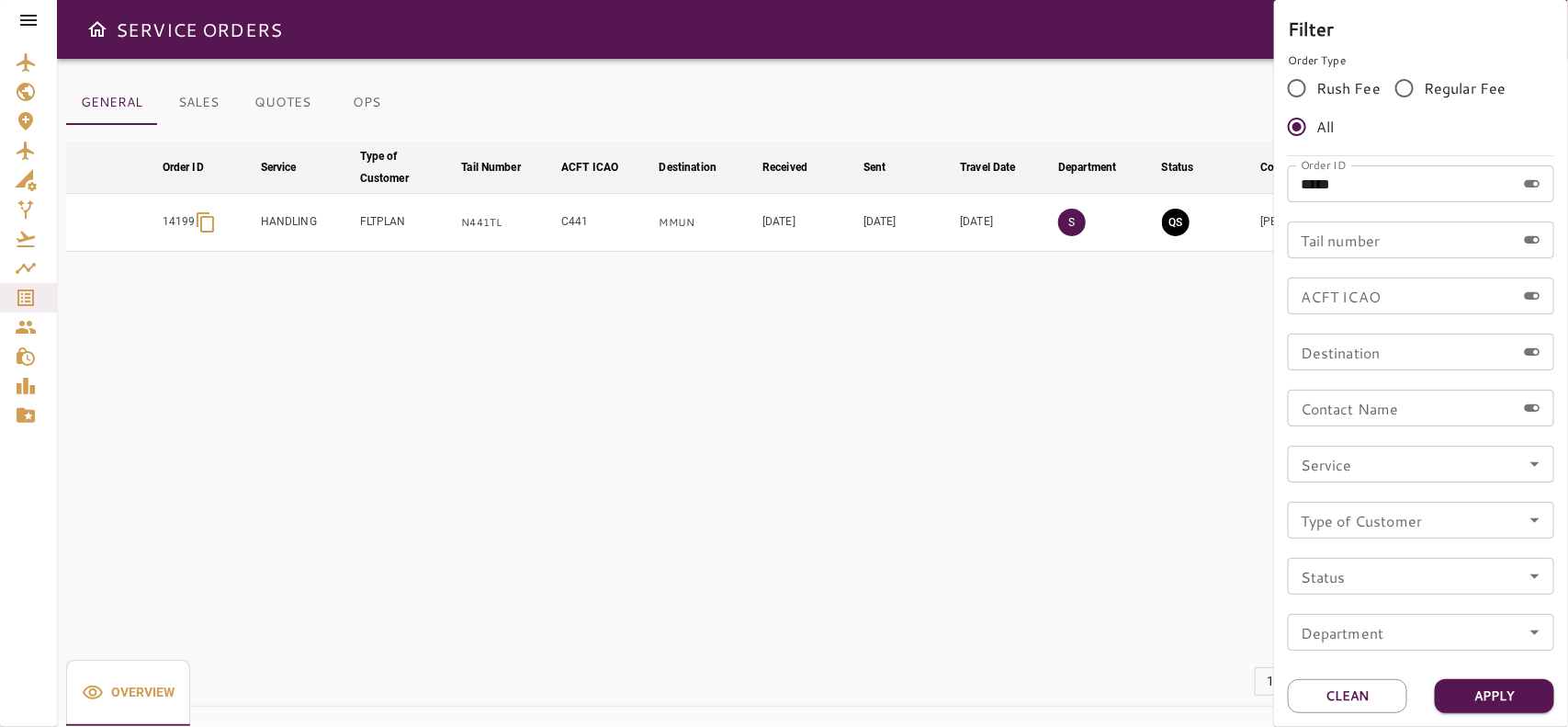 click at bounding box center [784, 363] 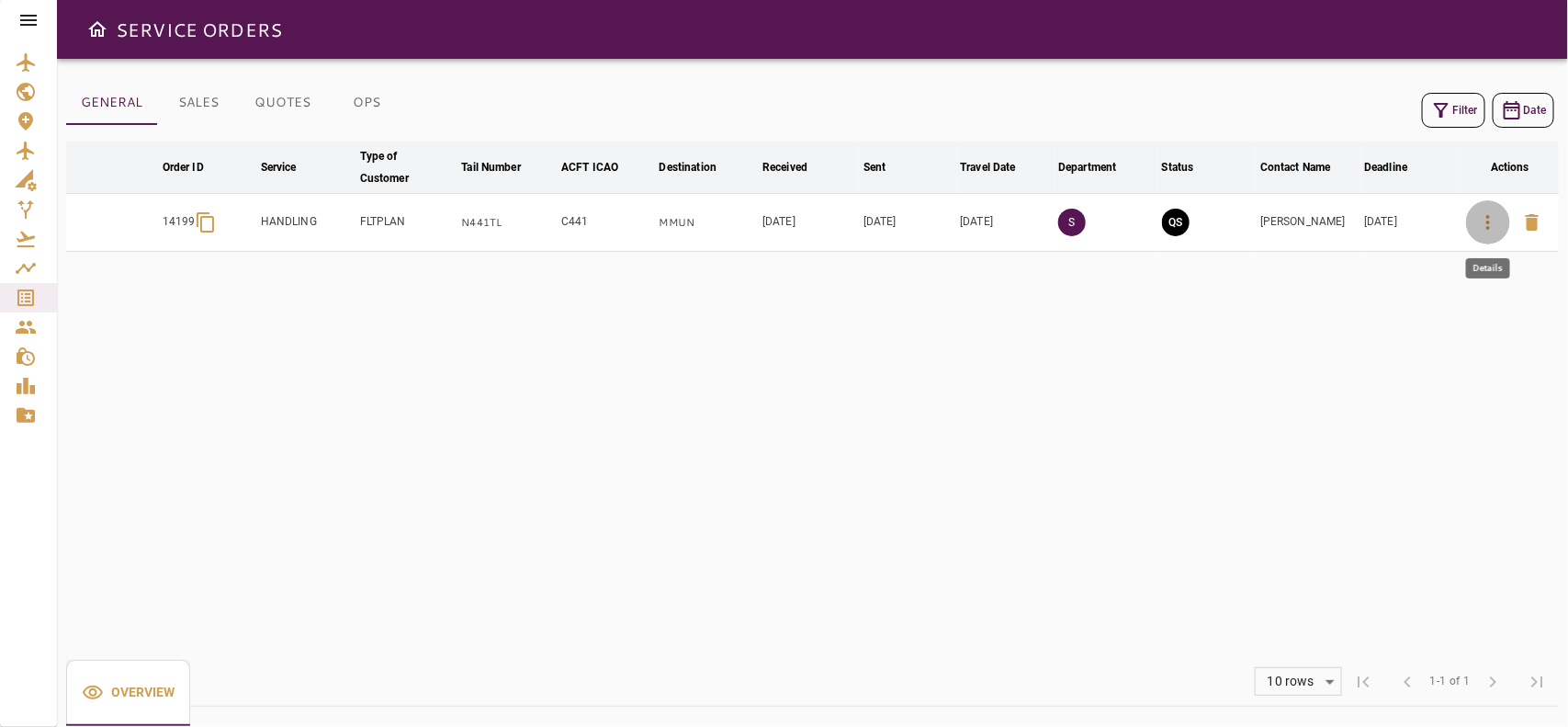 click at bounding box center [1488, 222] 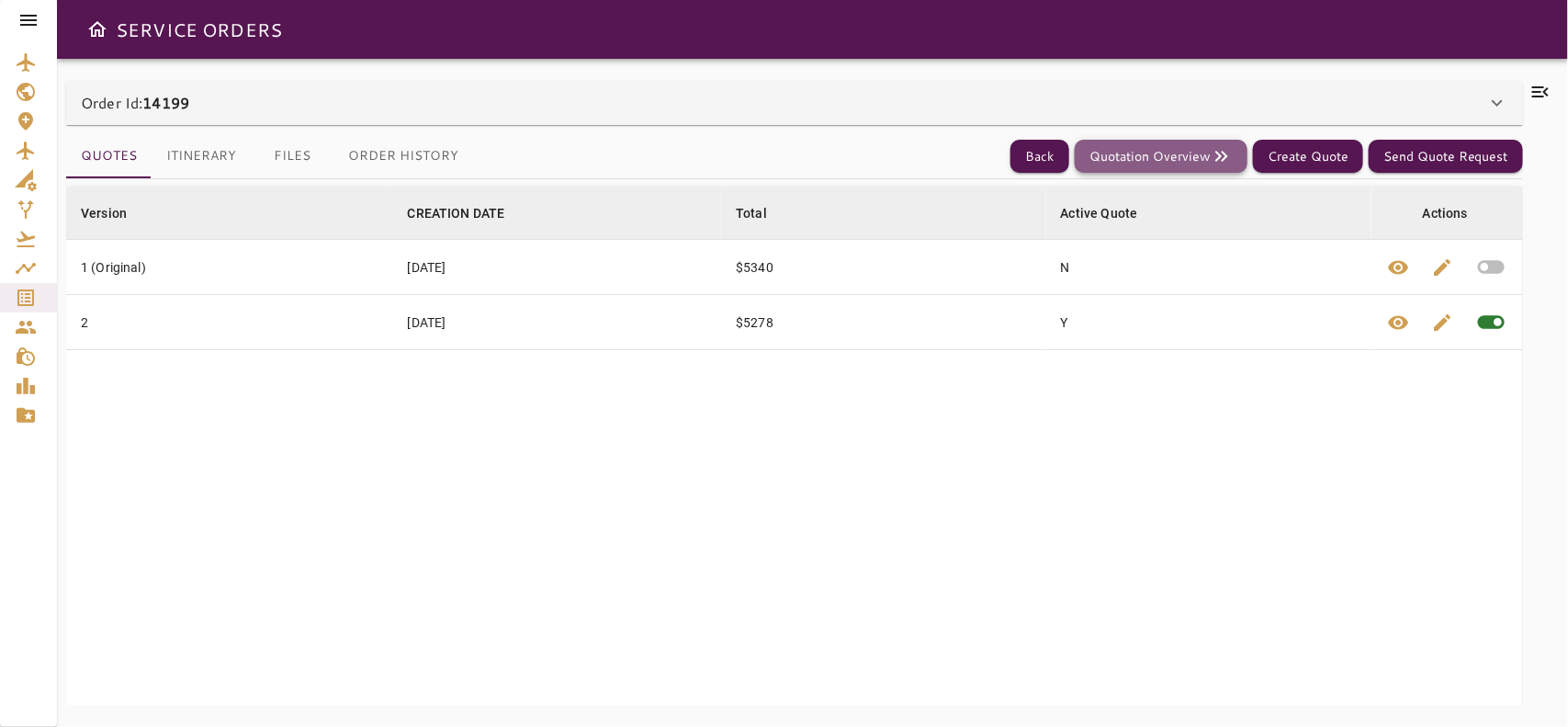 click on "Quotation Overview" at bounding box center (1161, 156) 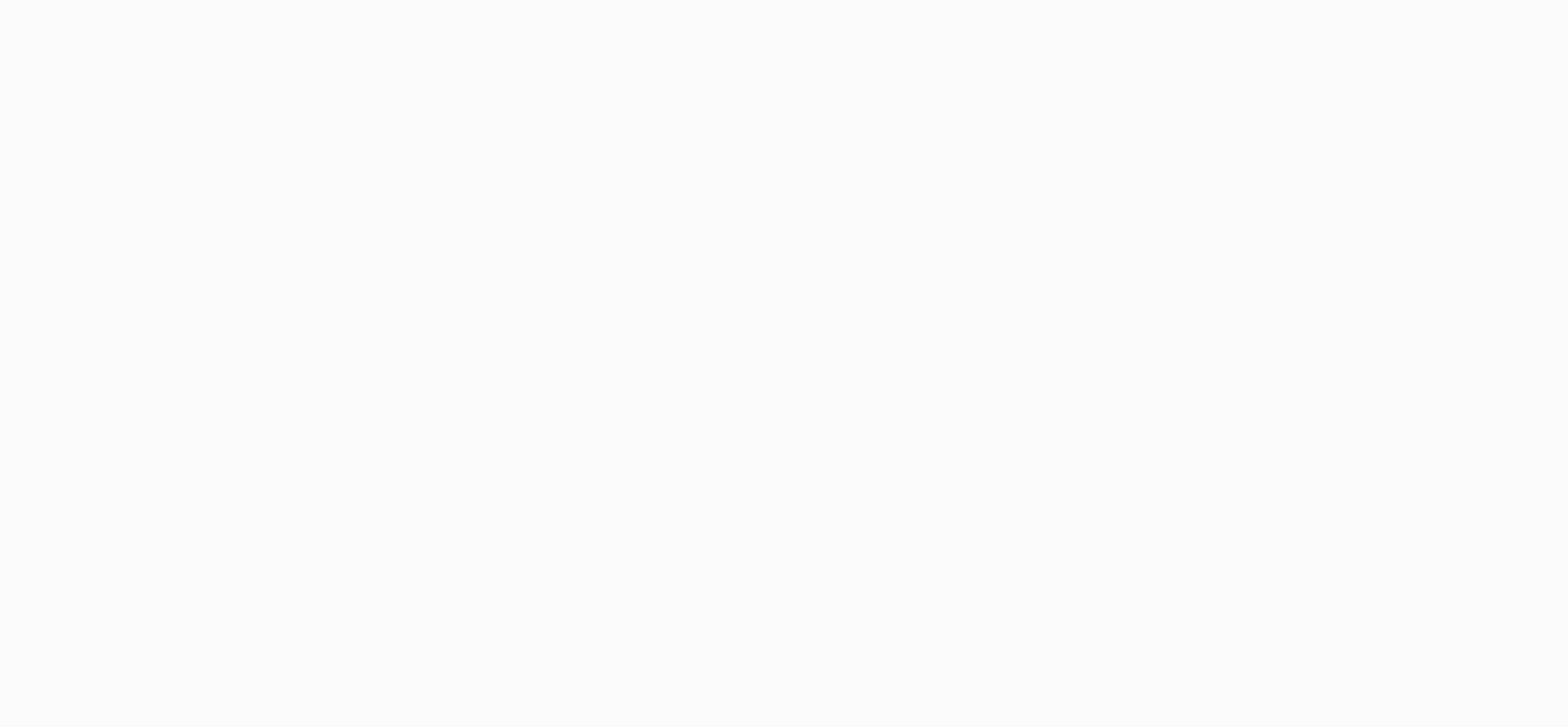 scroll, scrollTop: 0, scrollLeft: 0, axis: both 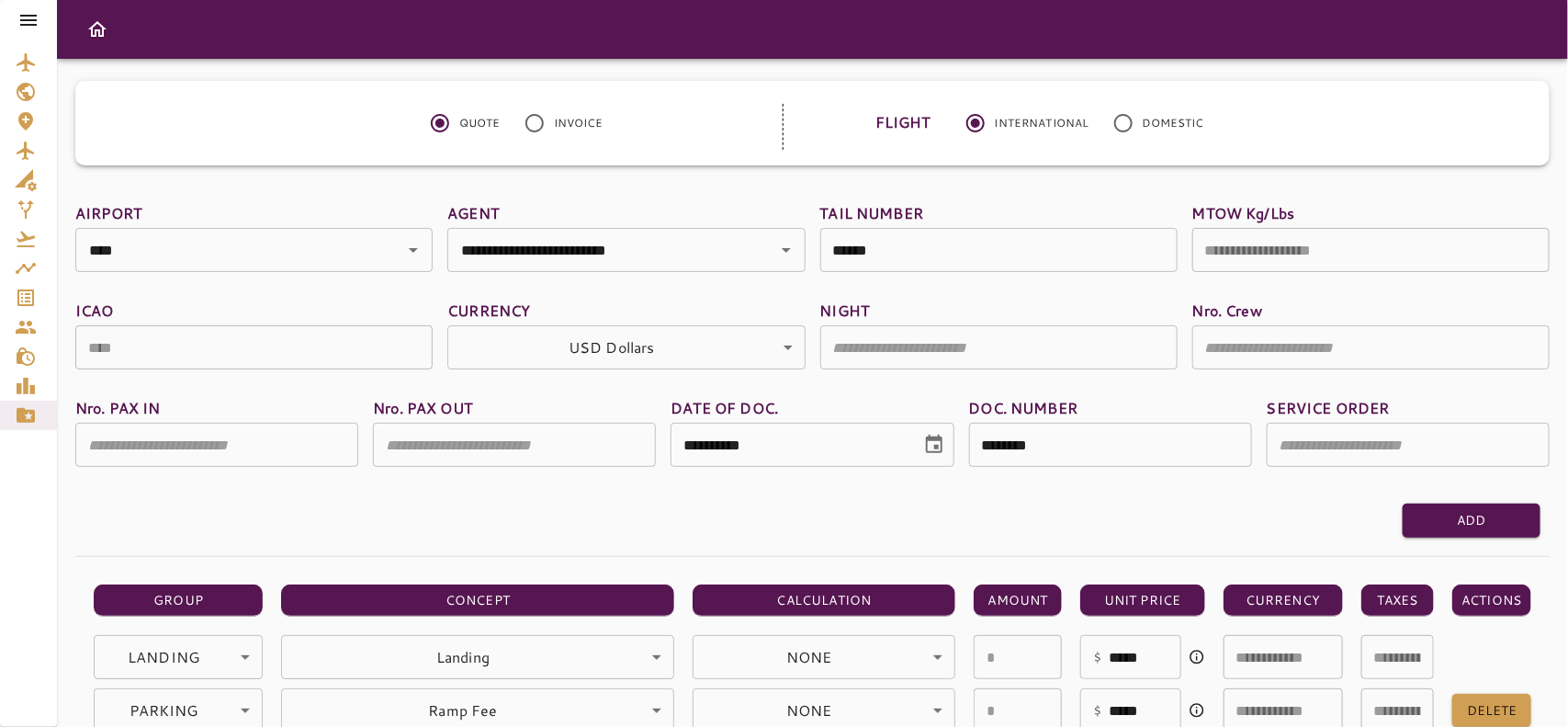 type on "**********" 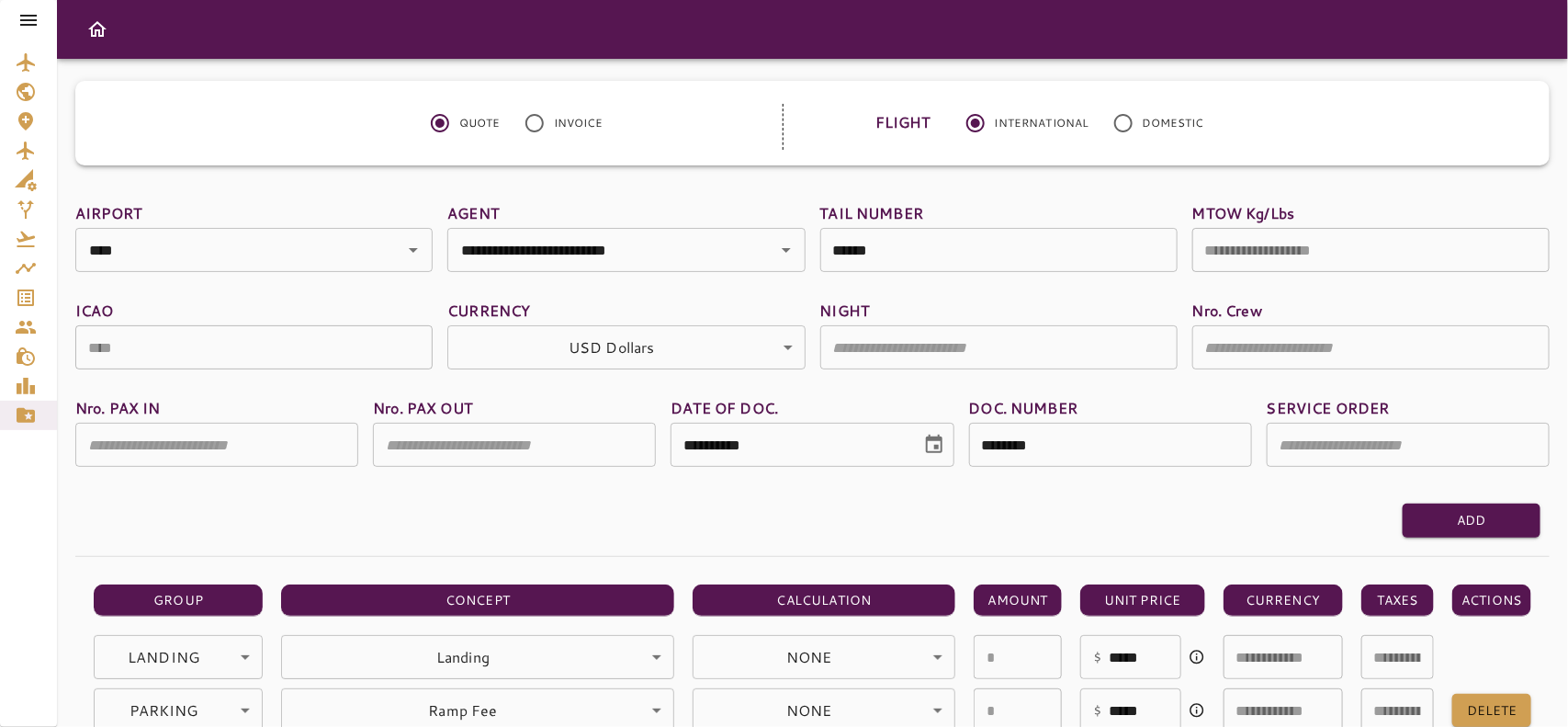 type on "****" 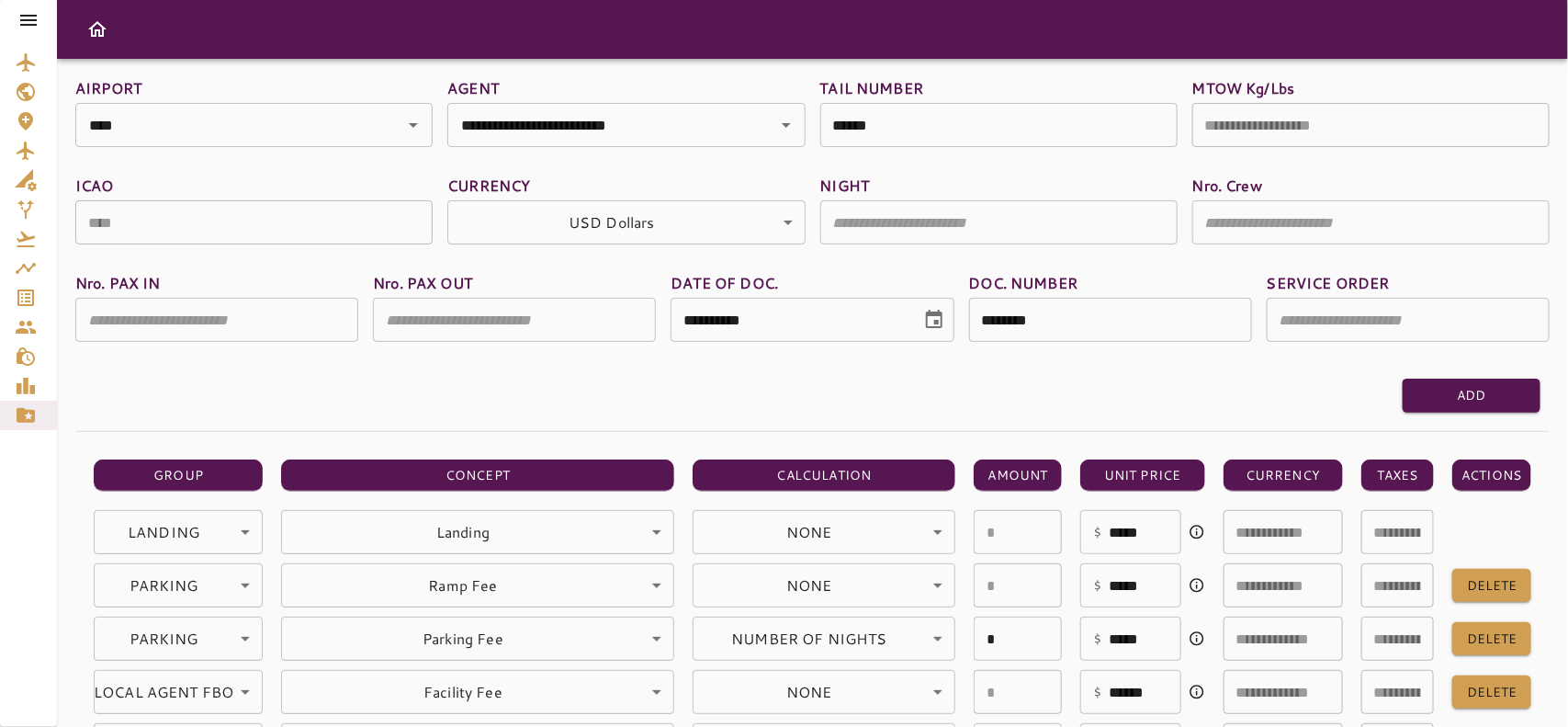 scroll, scrollTop: 0, scrollLeft: 0, axis: both 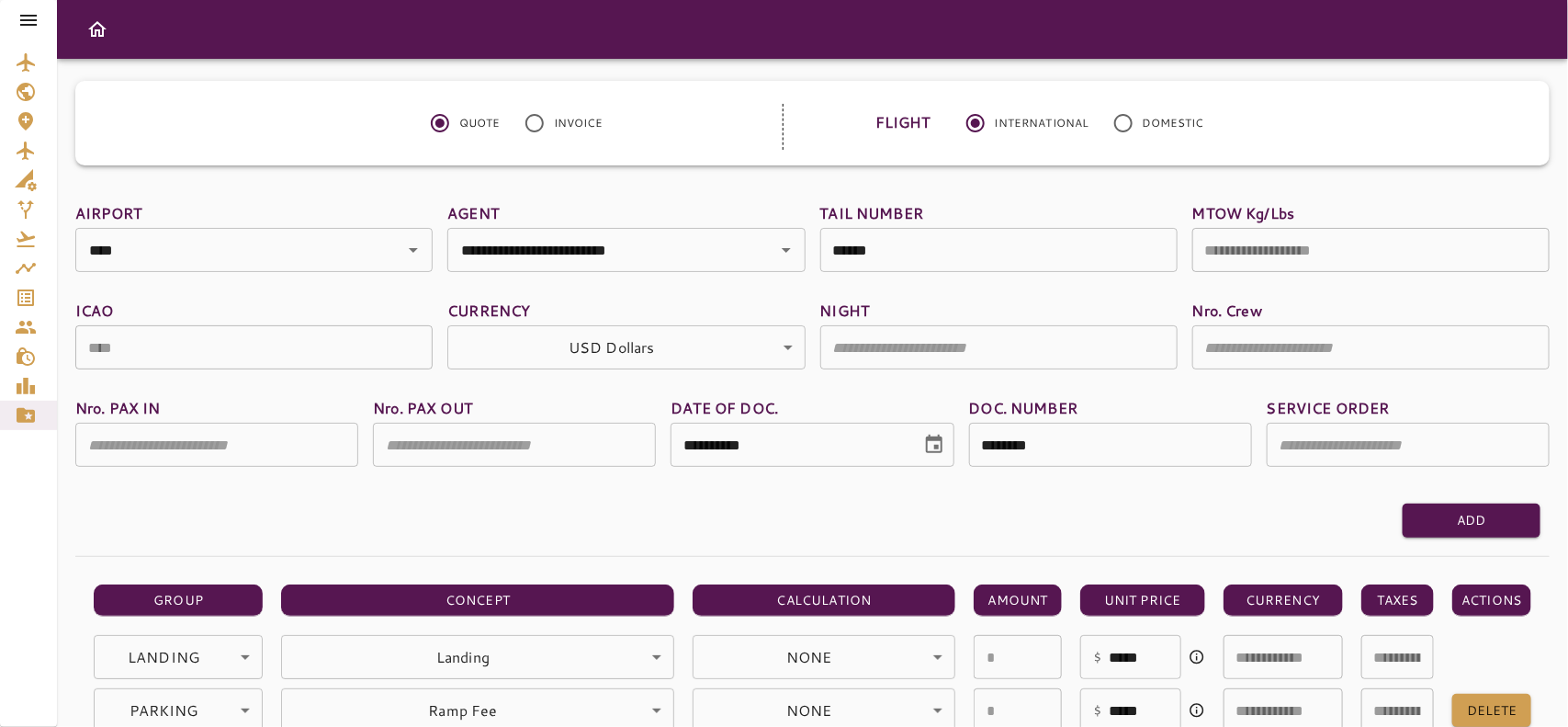click 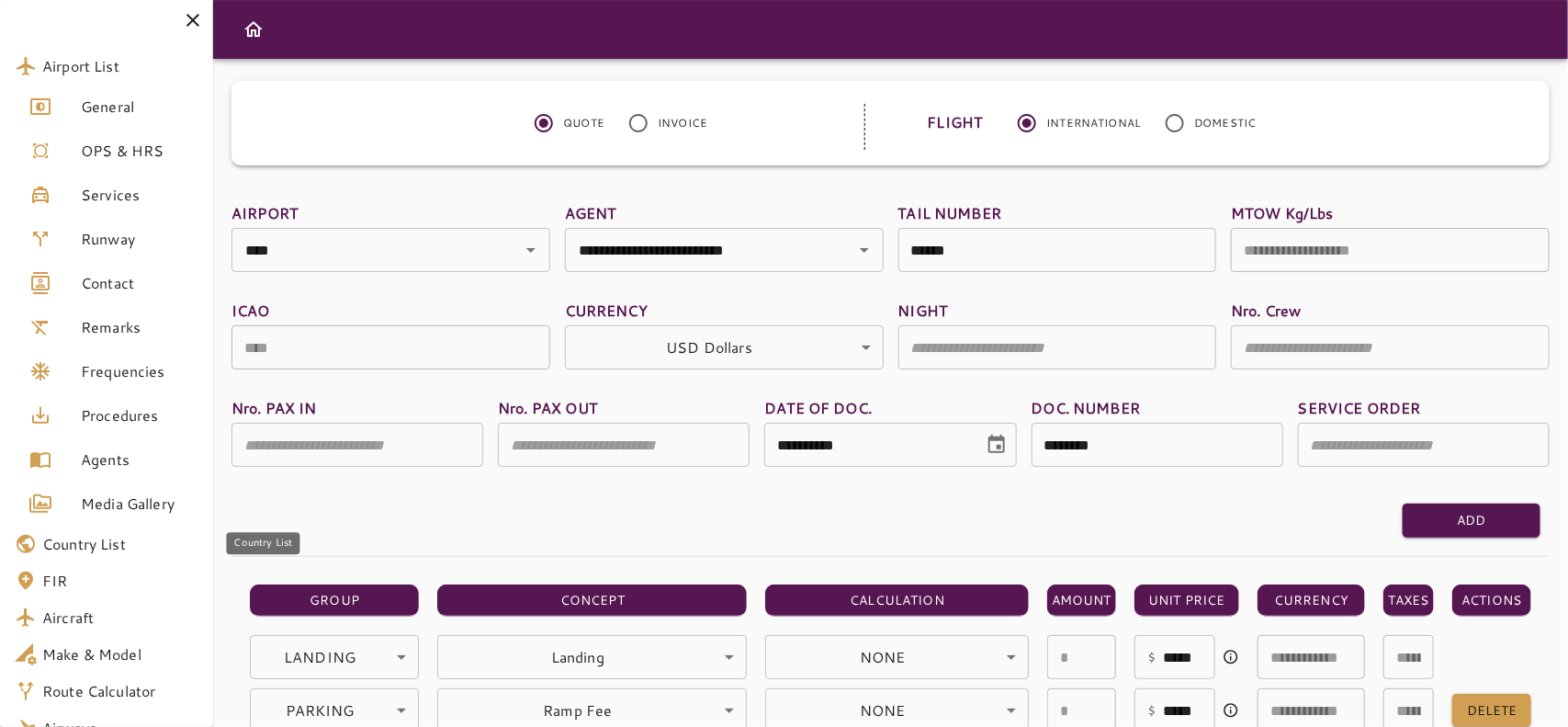 scroll, scrollTop: 290, scrollLeft: 0, axis: vertical 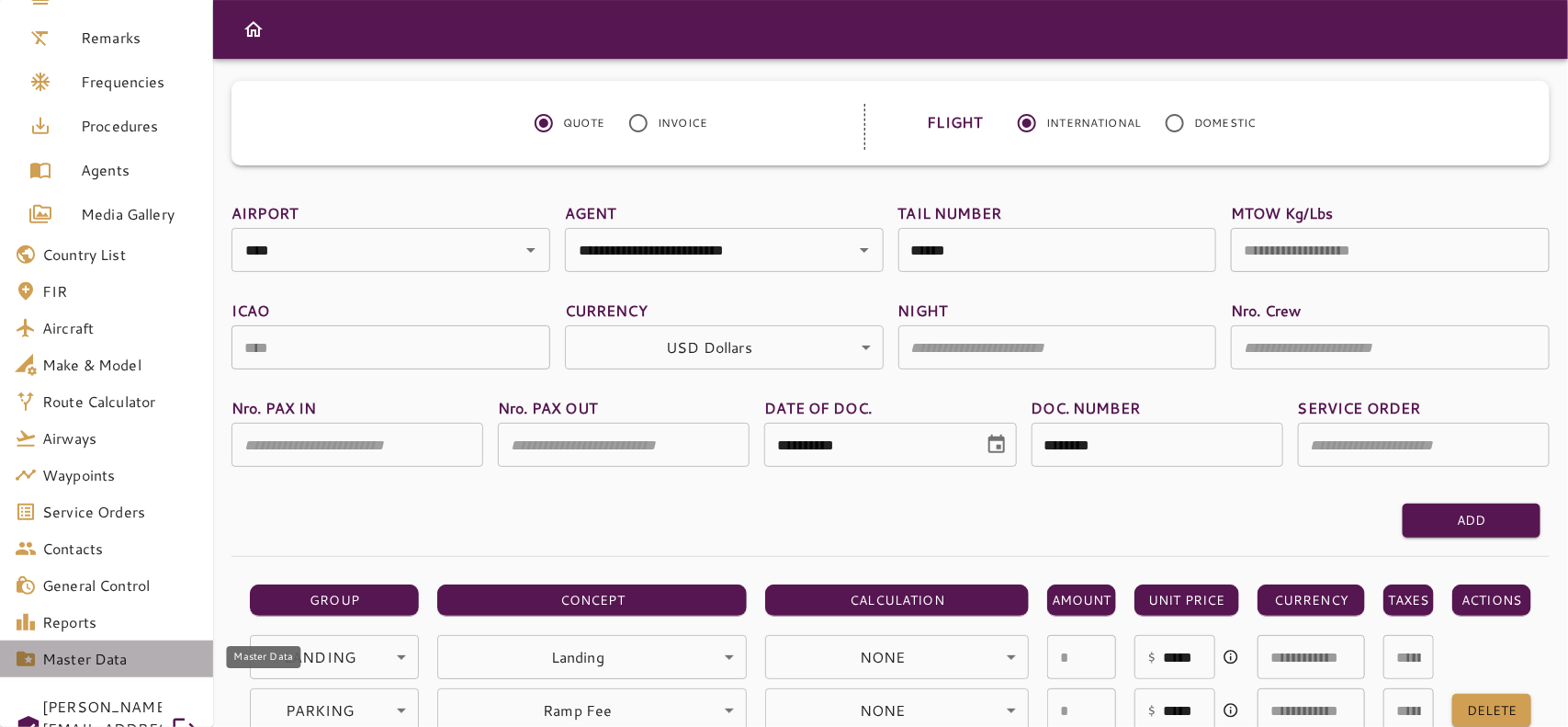 click on "Master Data" at bounding box center (120, 659) 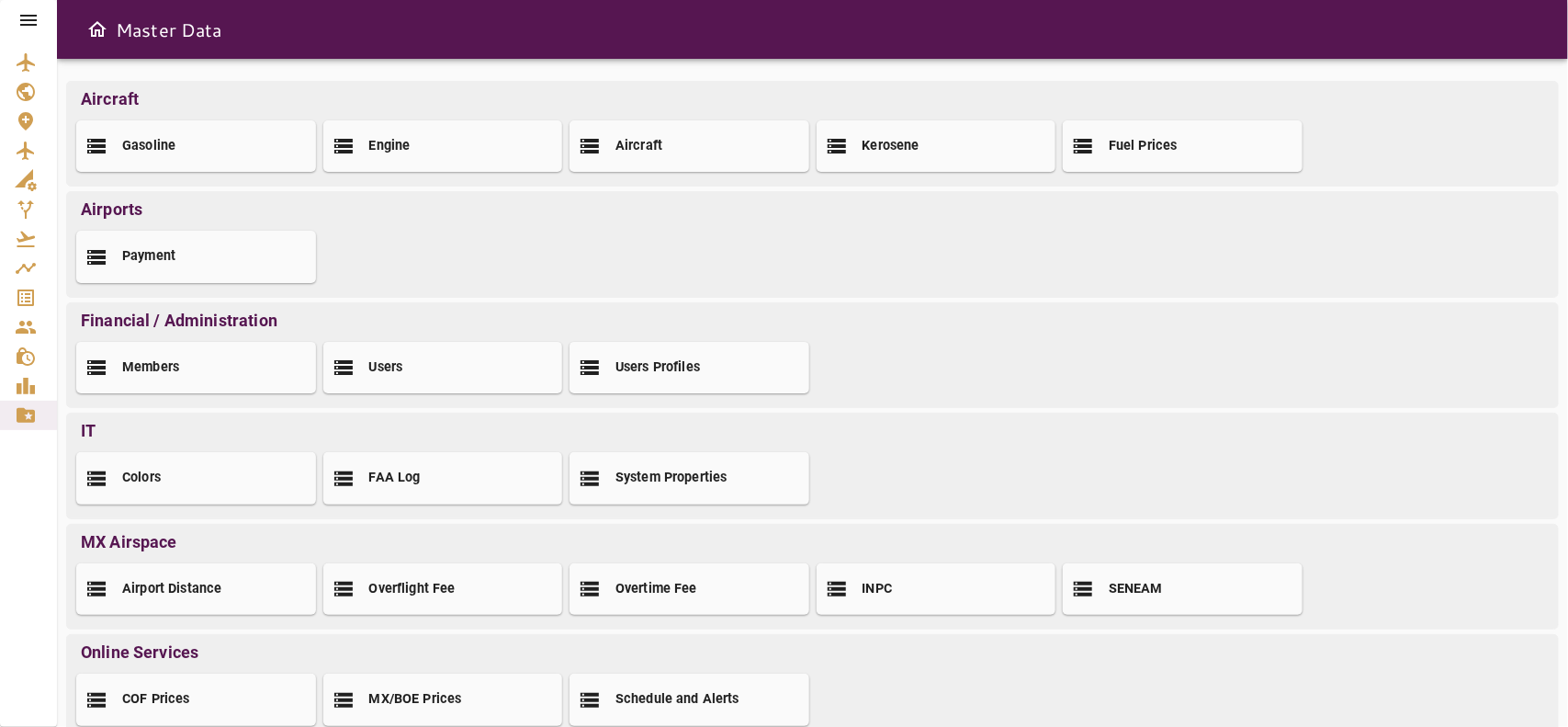 scroll, scrollTop: 212, scrollLeft: 0, axis: vertical 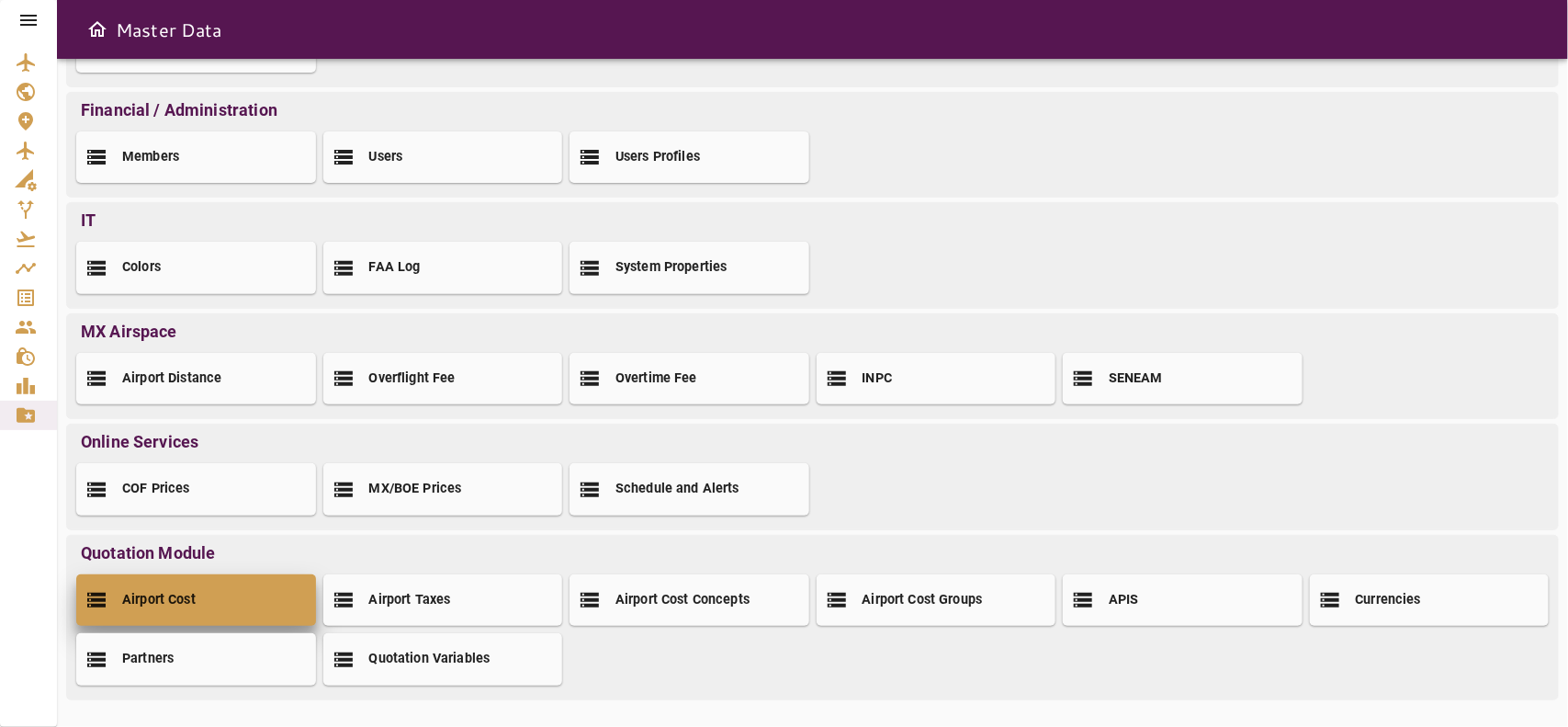 click on "Airport Cost" at bounding box center [196, 600] 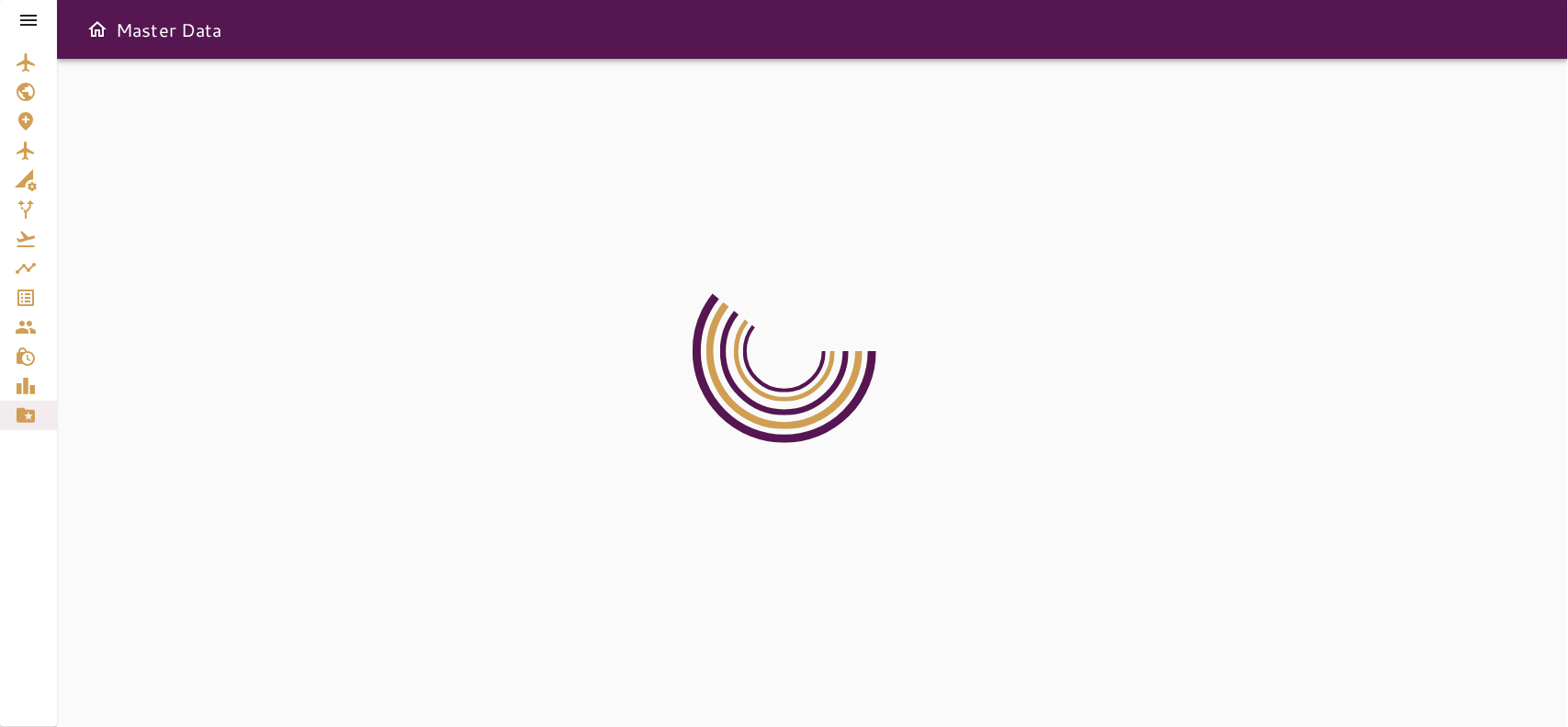 scroll, scrollTop: 0, scrollLeft: 0, axis: both 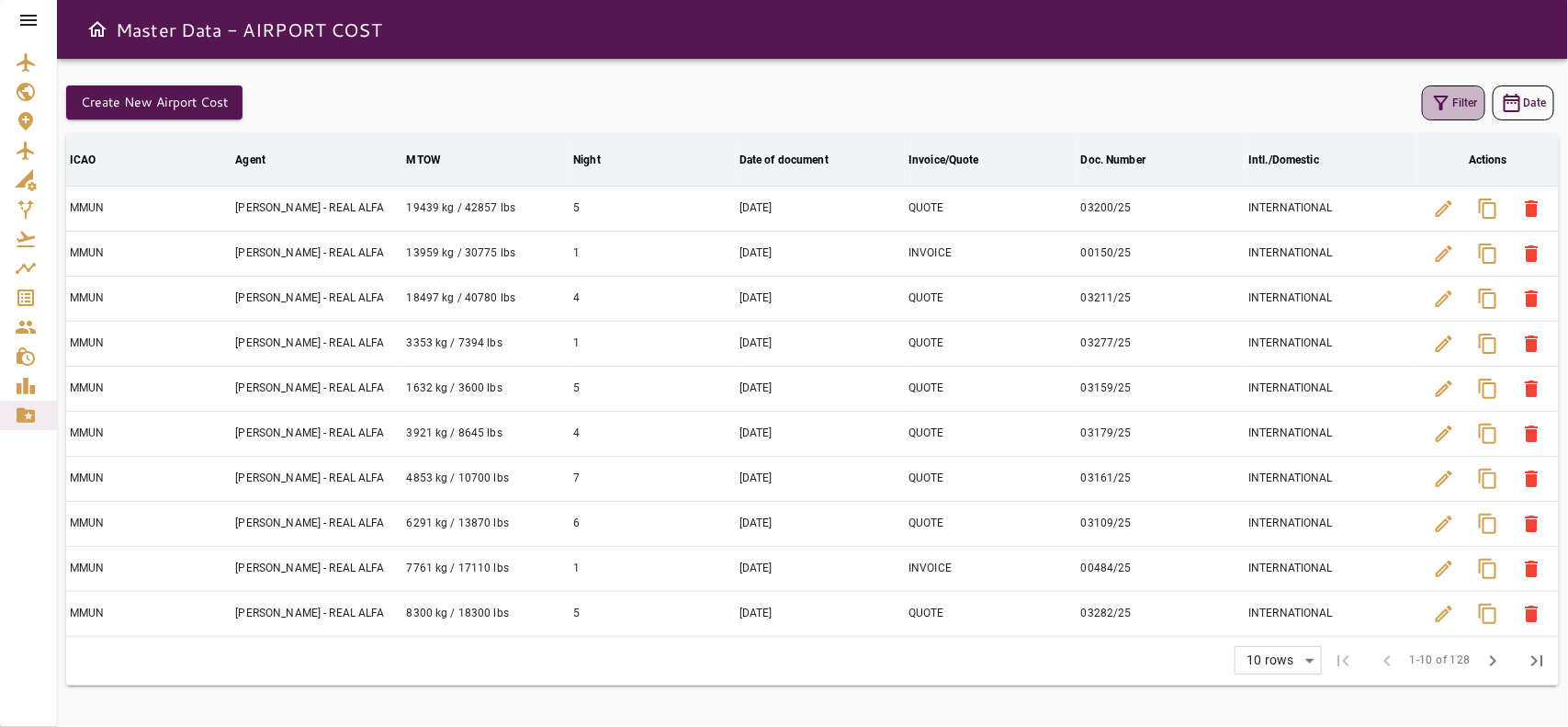 click on "Filter" at bounding box center [1453, 103] 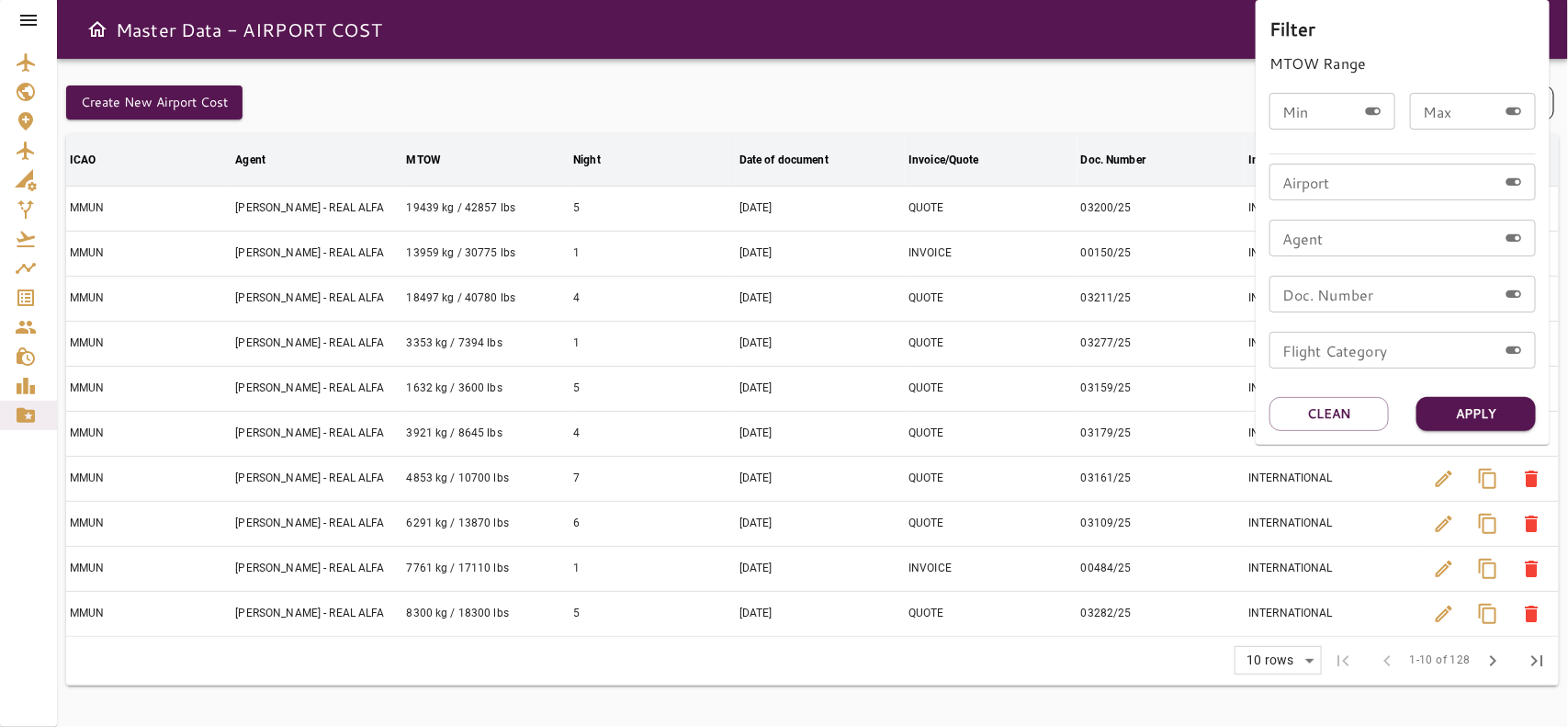 click on "Airport" at bounding box center [1383, 182] 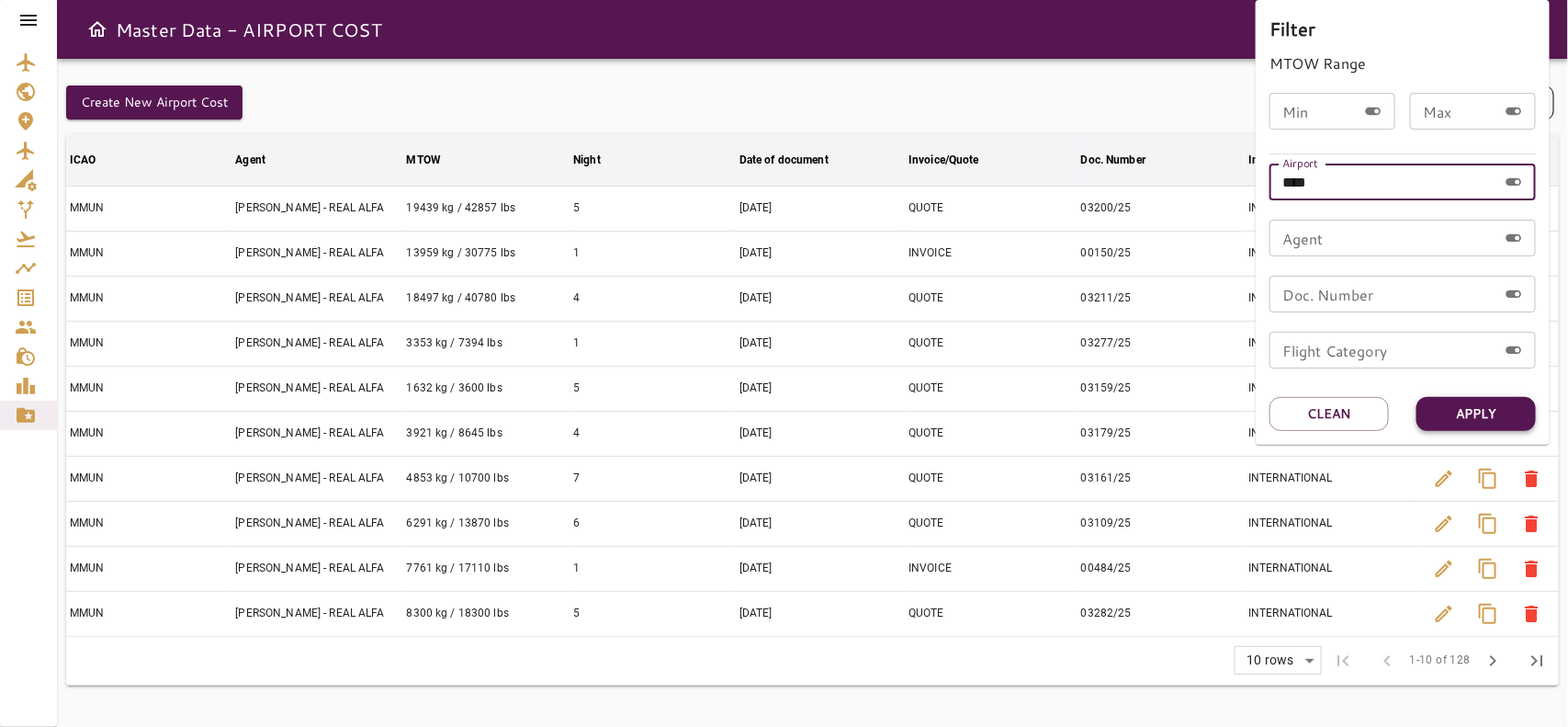 type on "****" 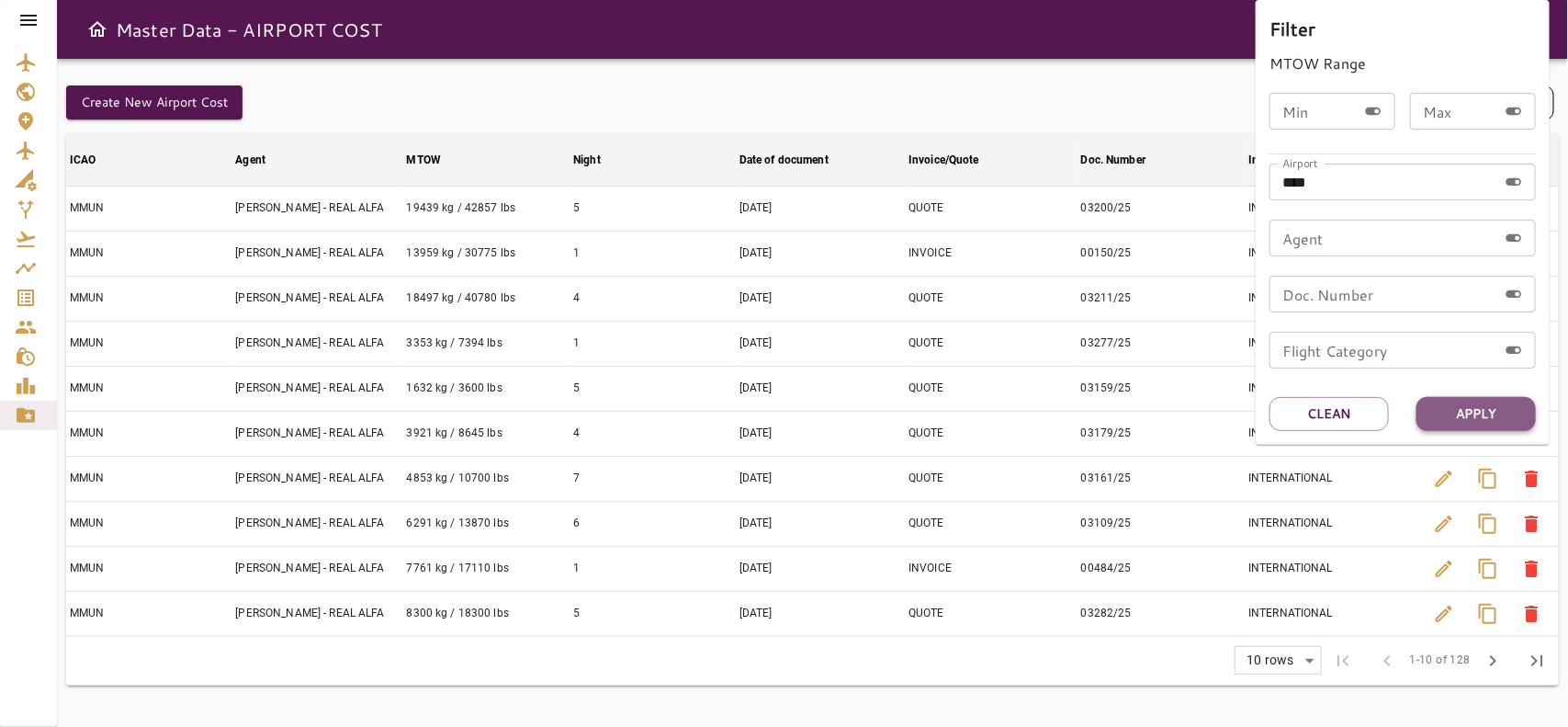 click on "Apply" at bounding box center [1476, 414] 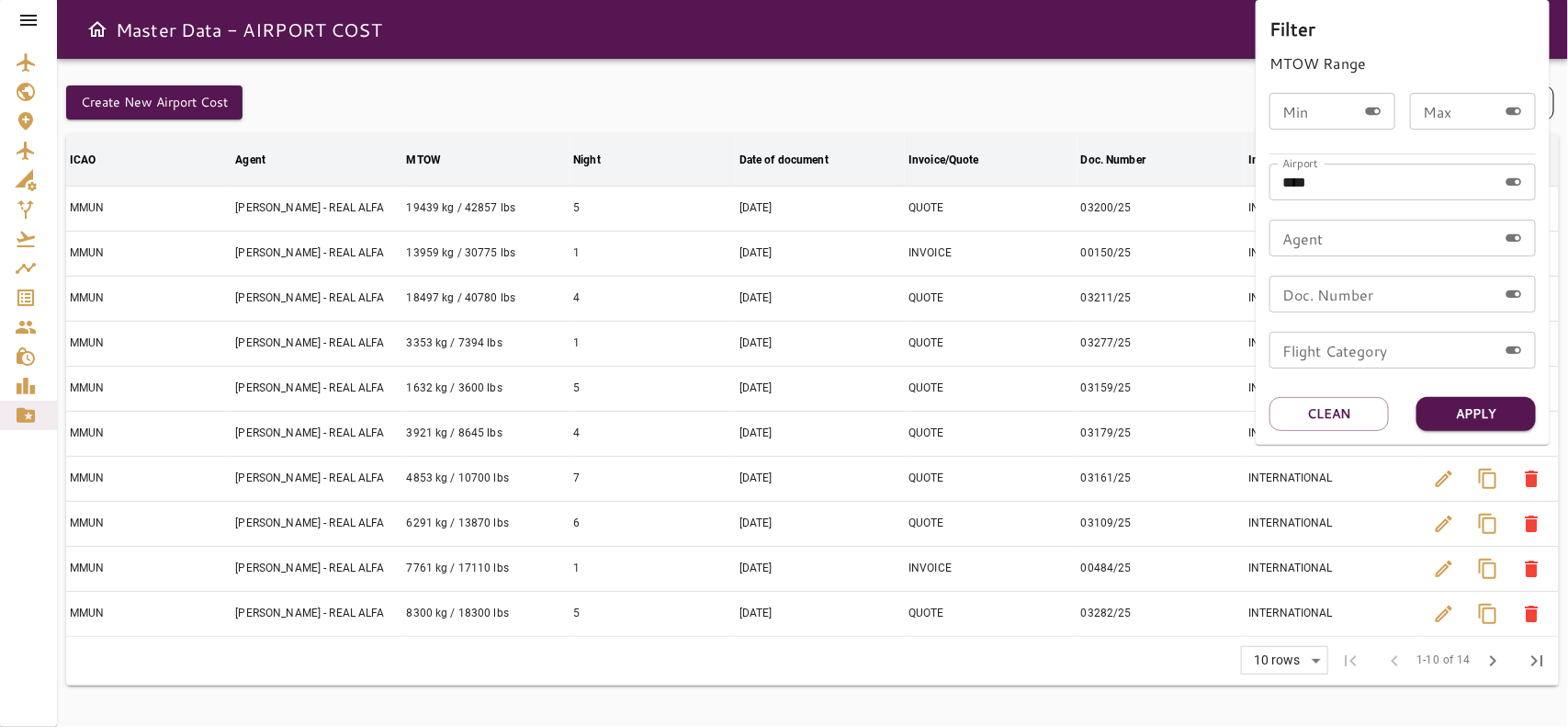 click at bounding box center (784, 363) 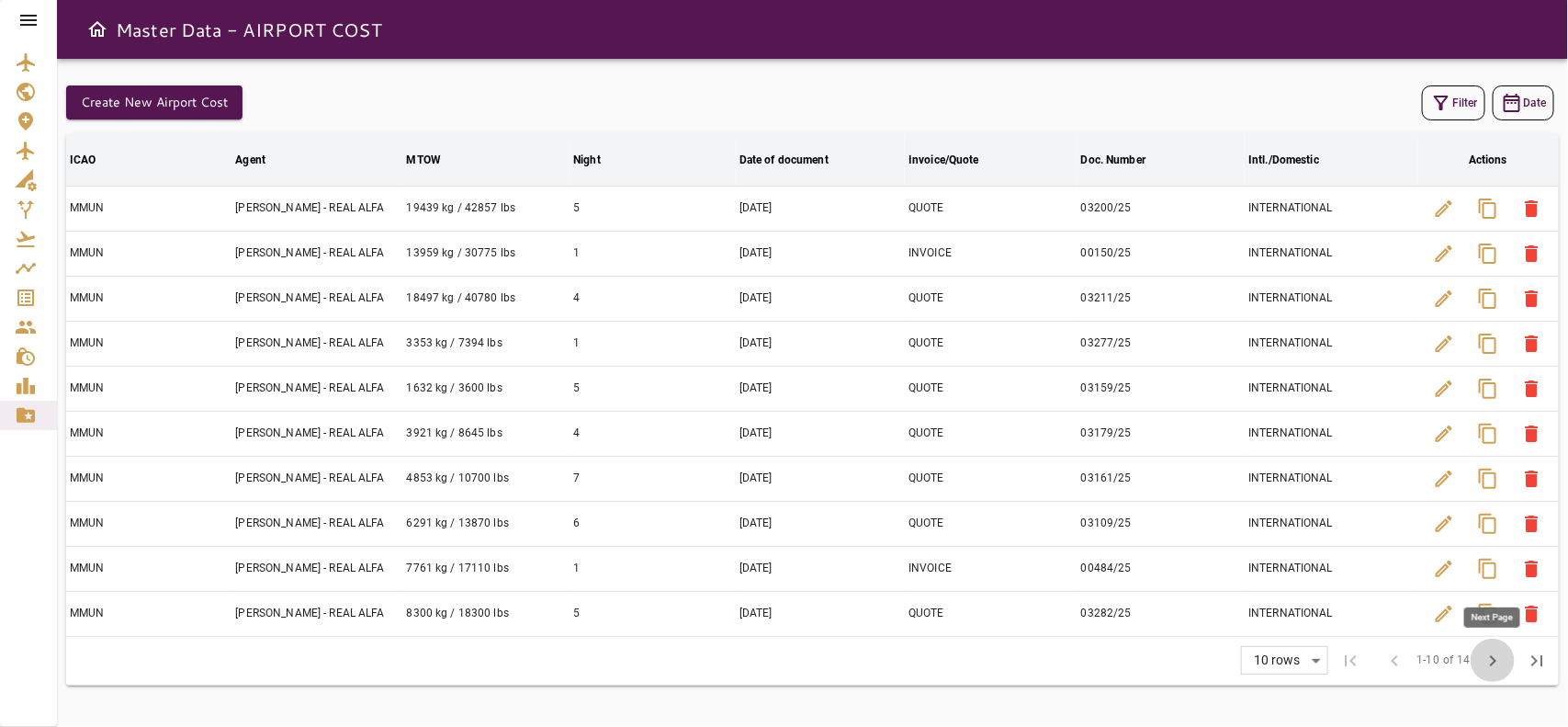 click on "chevron_right" at bounding box center (1493, 661) 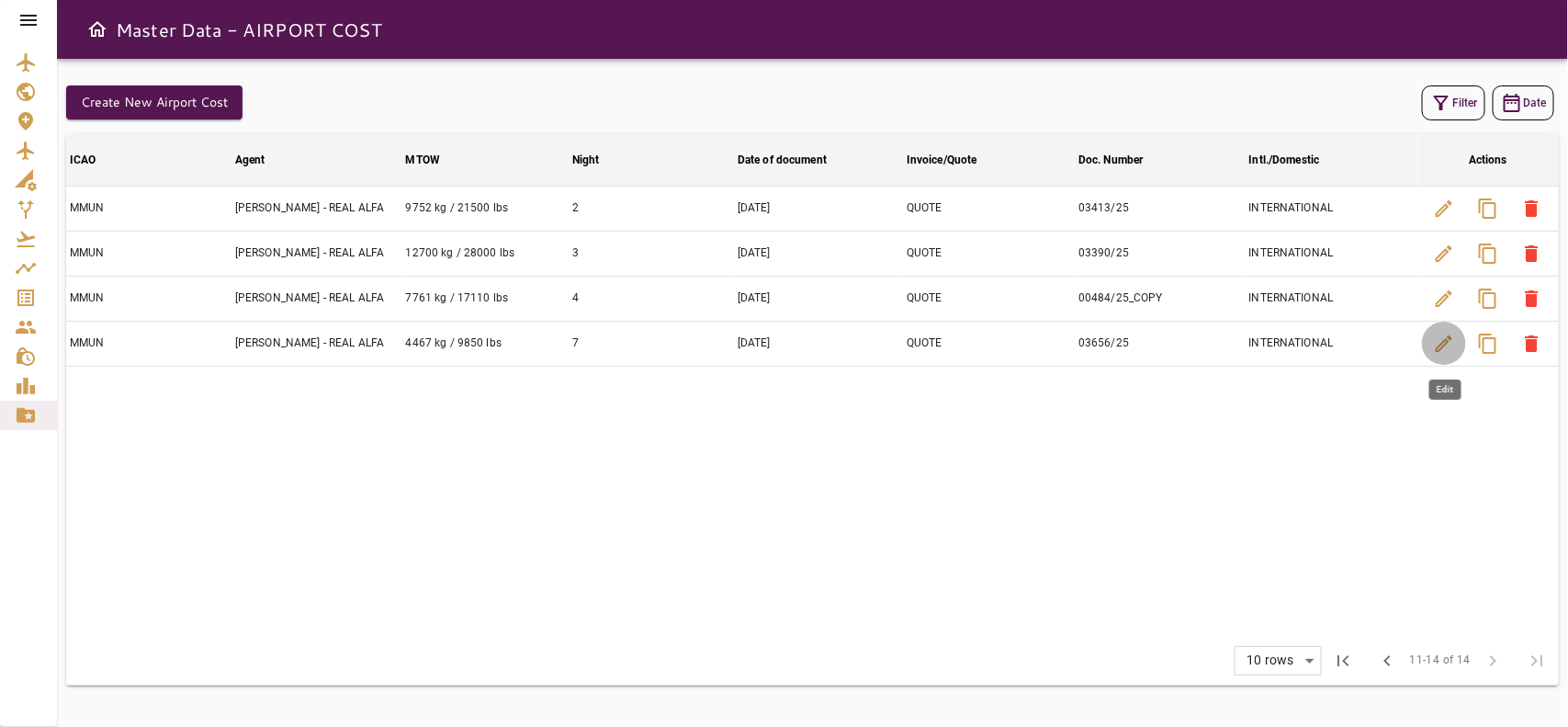 click 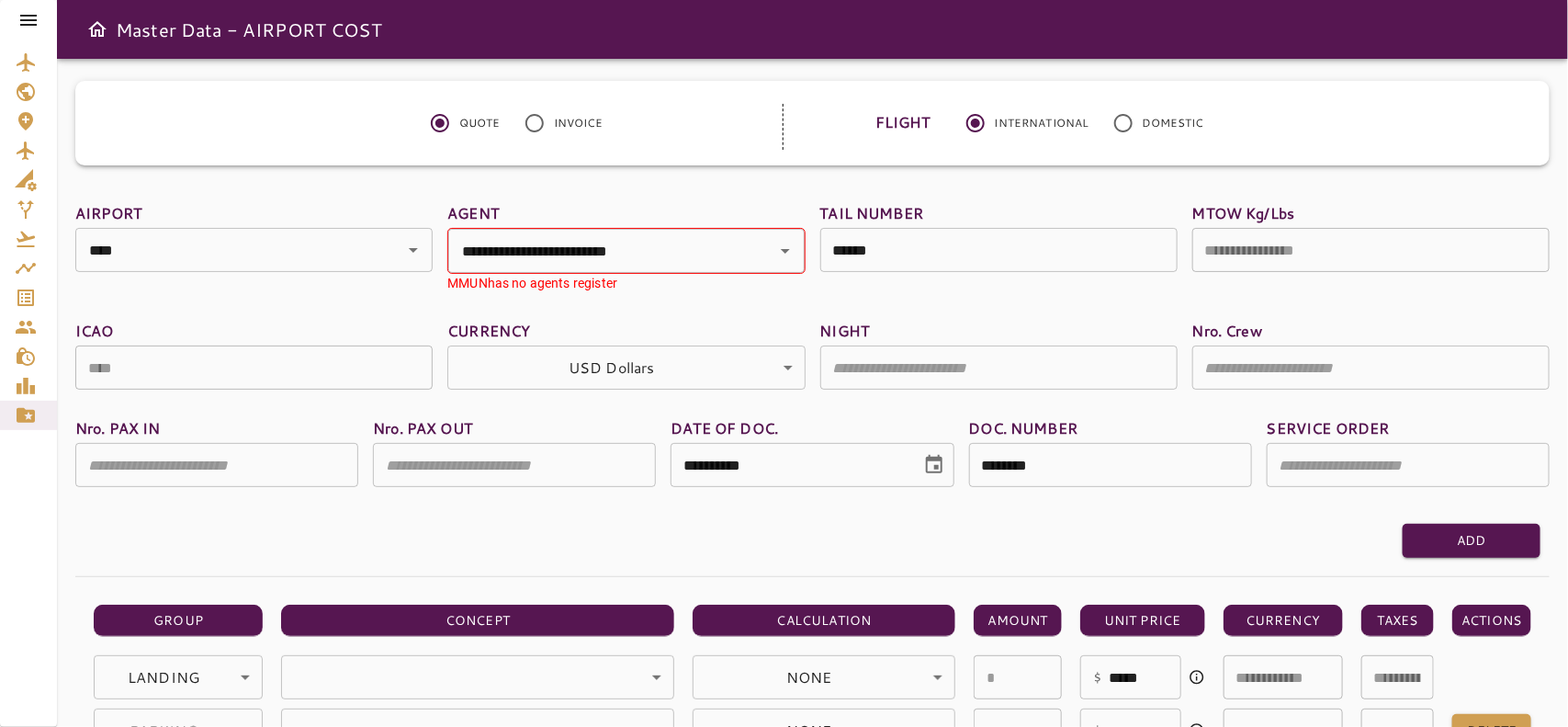 type 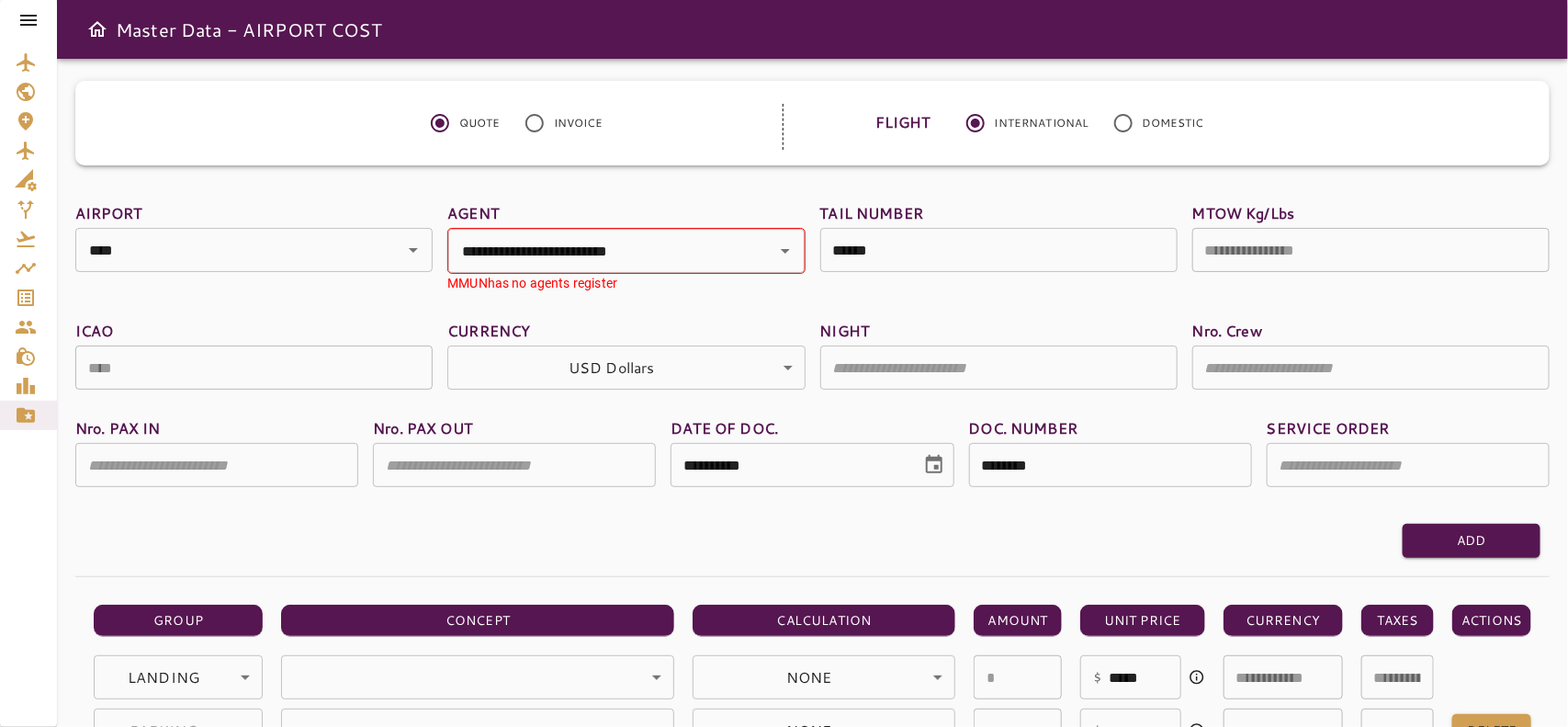type 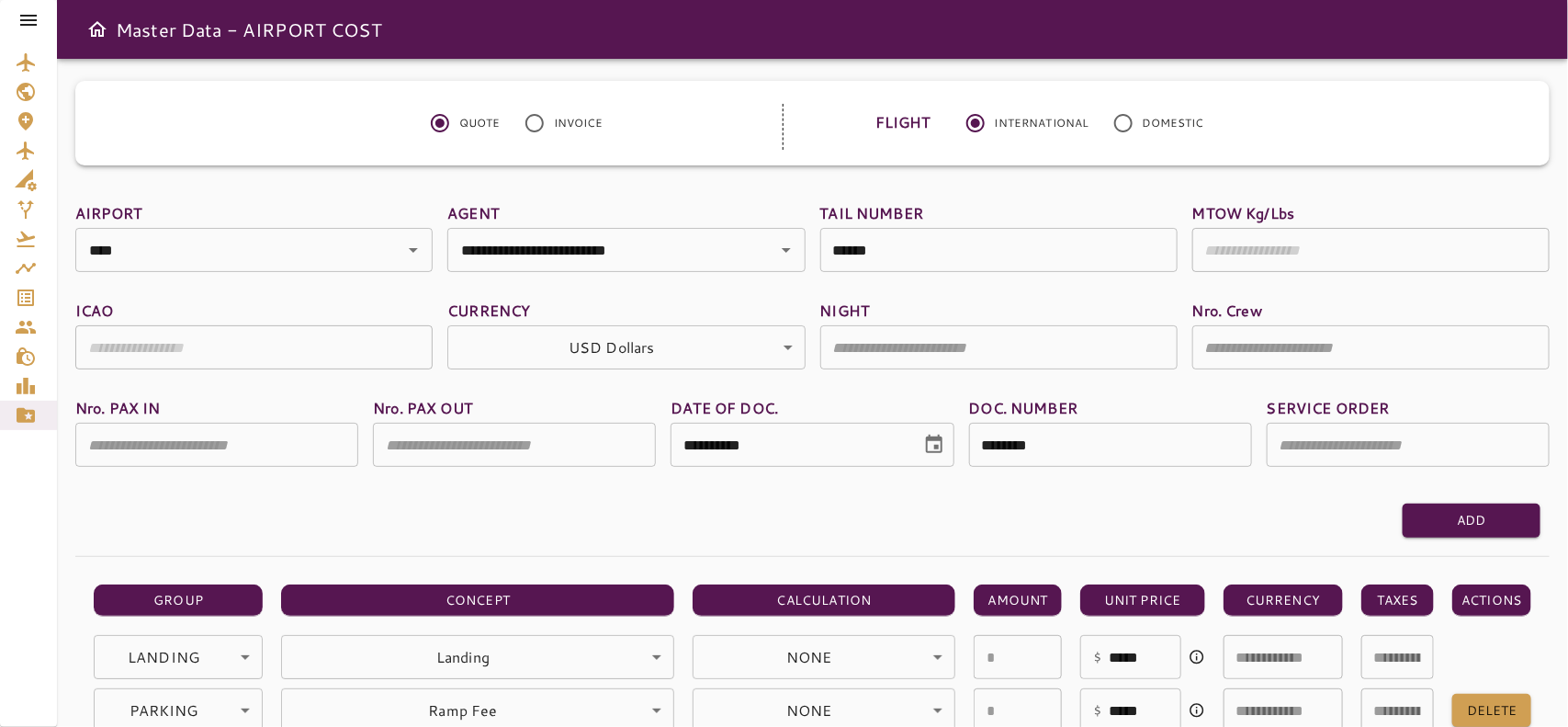 type on "**********" 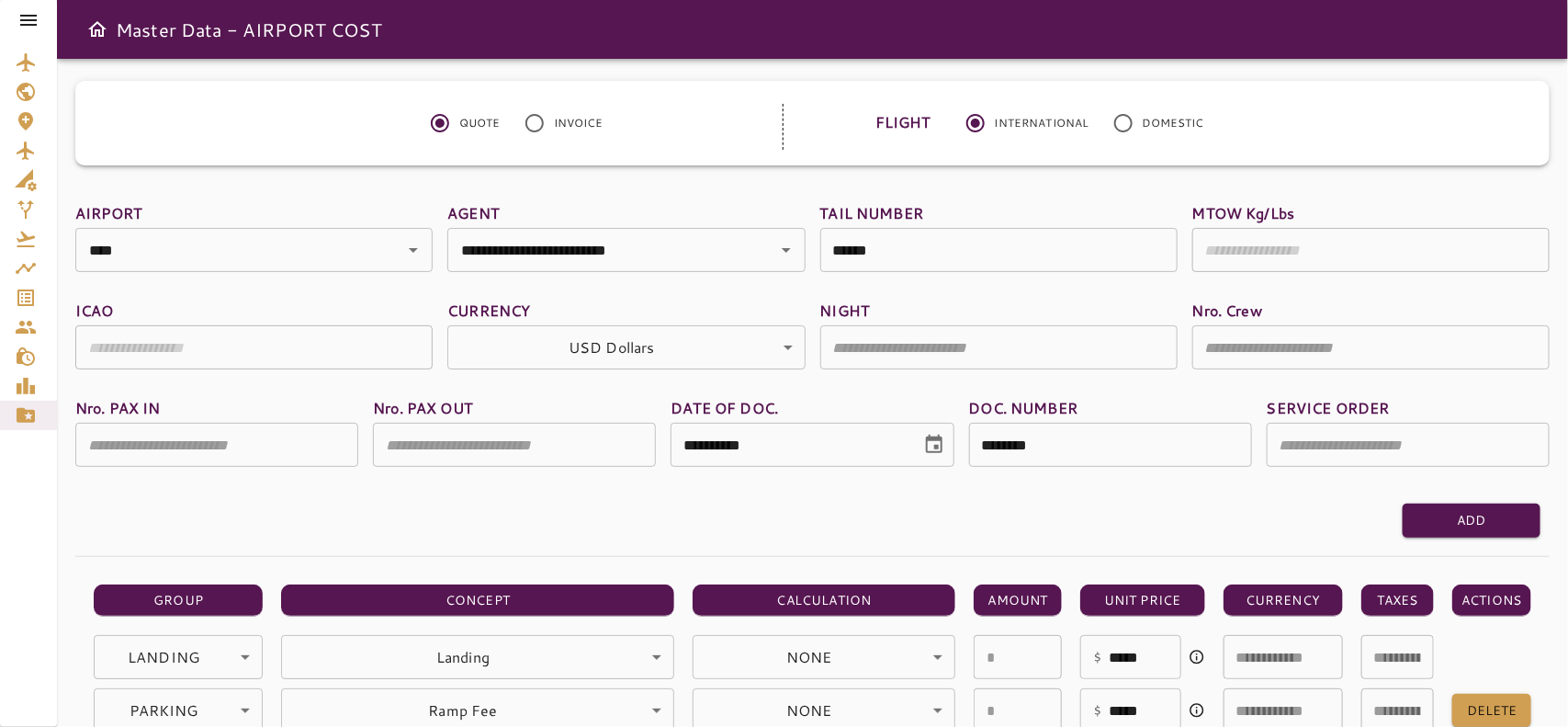 type on "****" 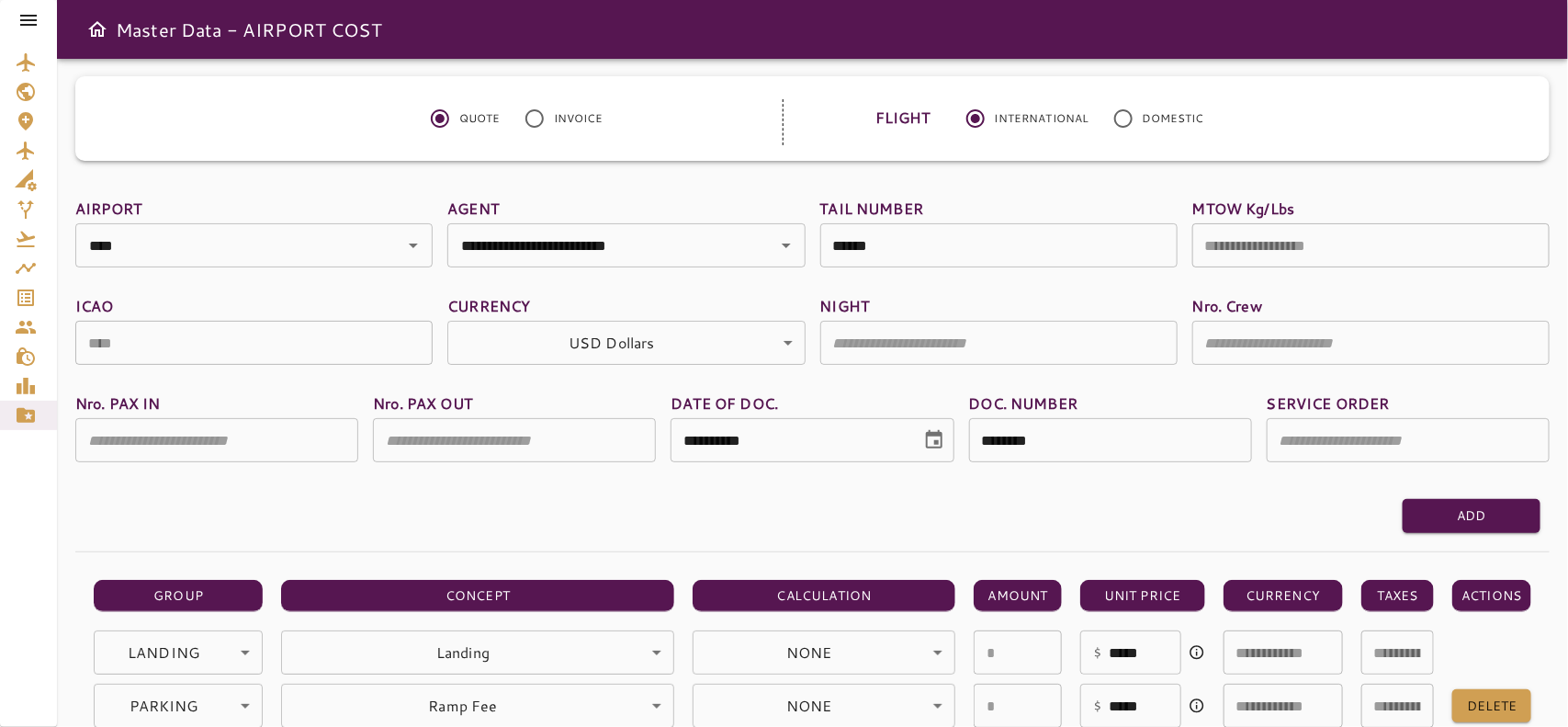 scroll, scrollTop: 0, scrollLeft: 0, axis: both 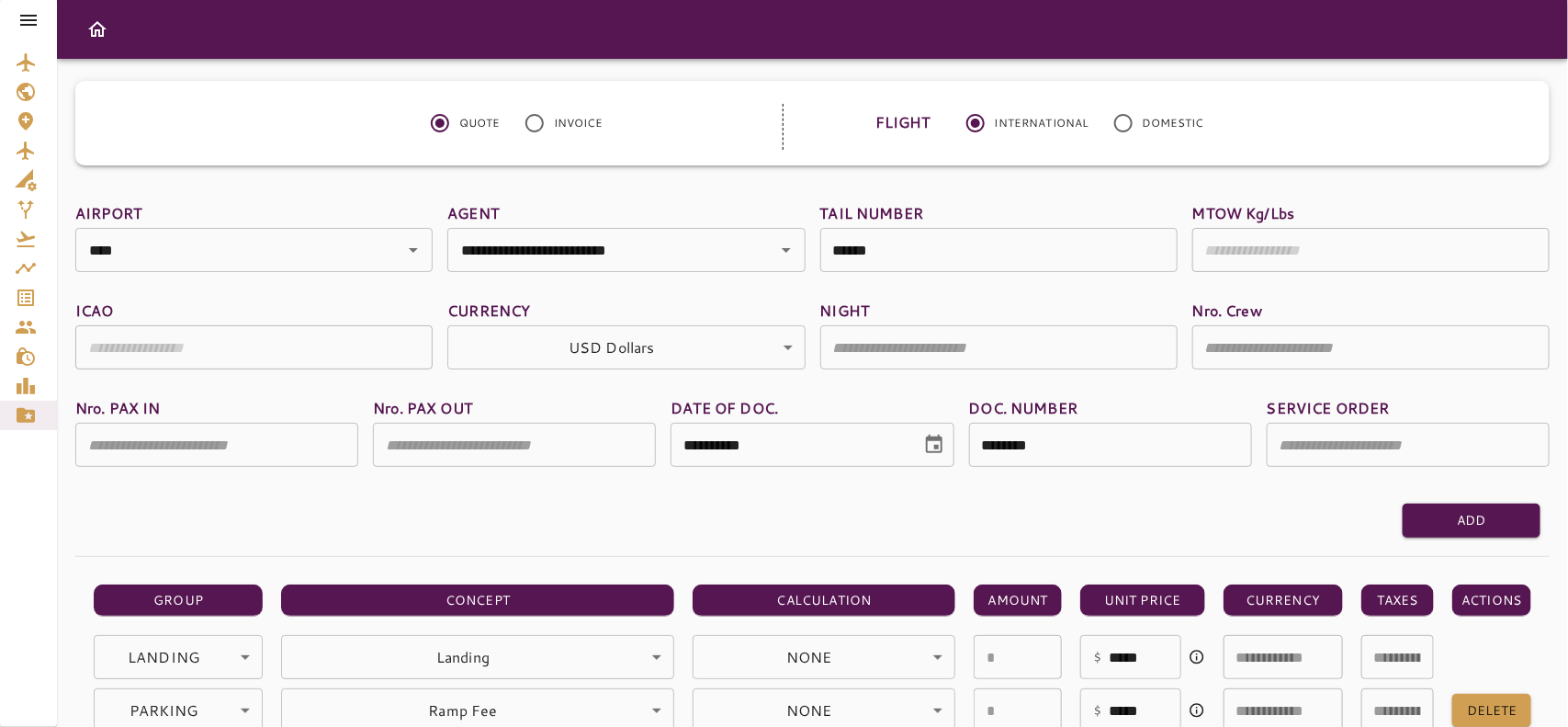 type on "**********" 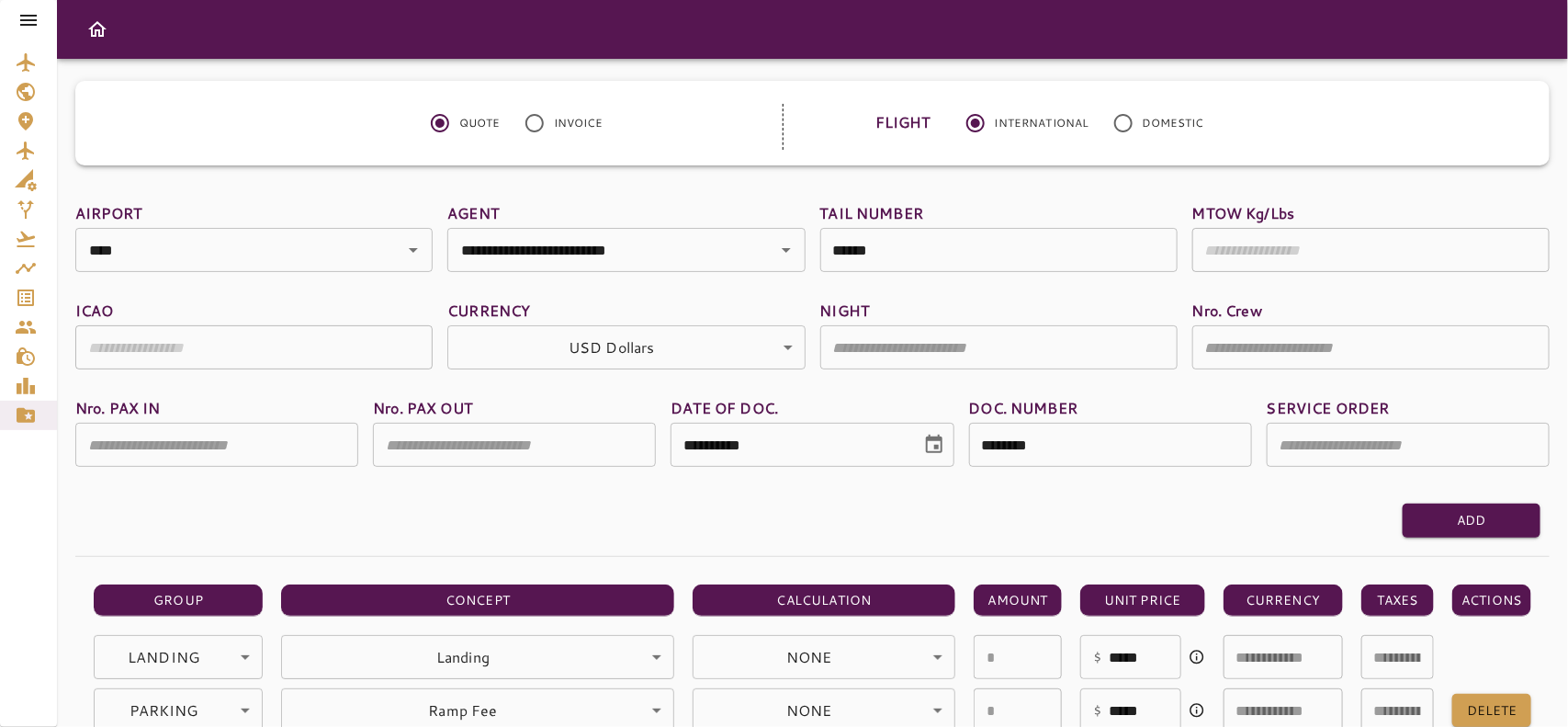 type on "****" 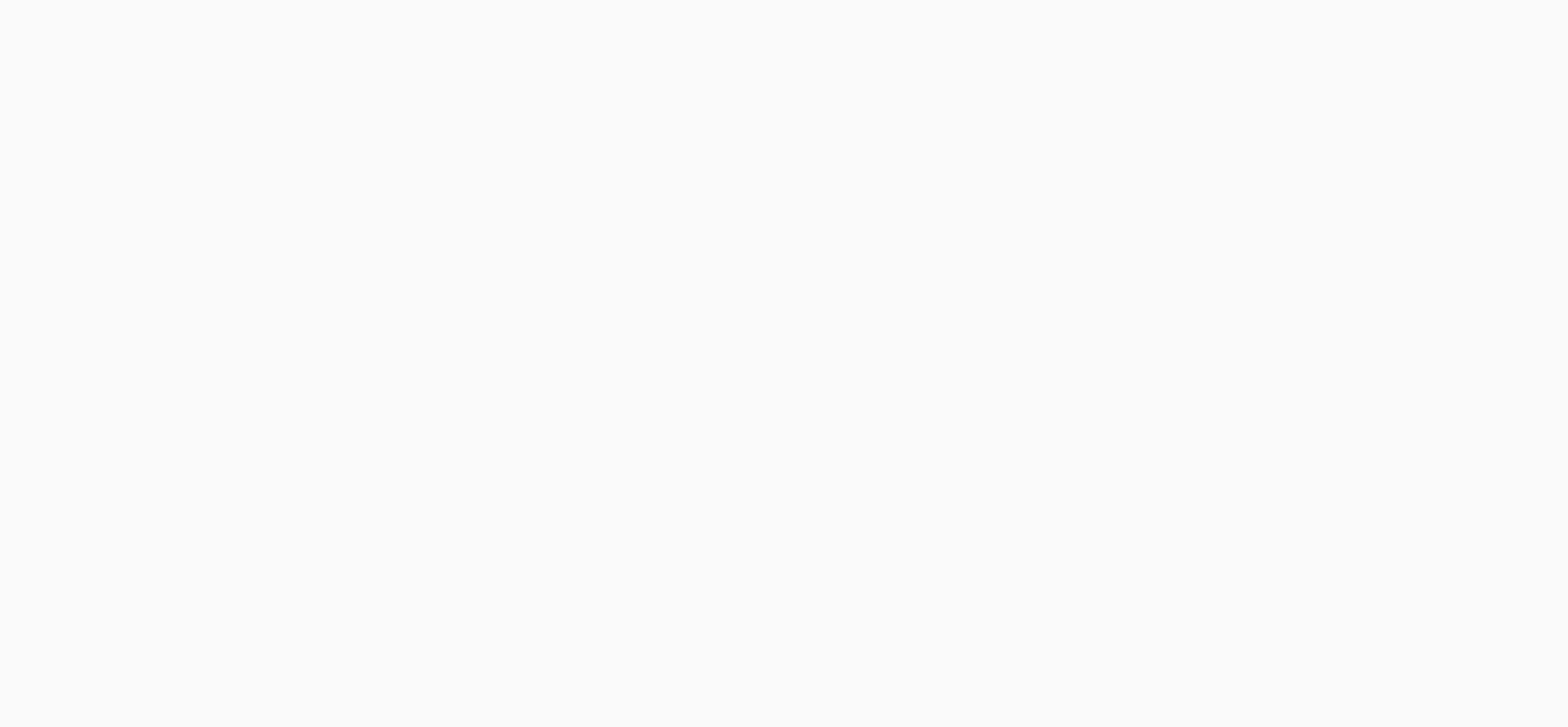 scroll, scrollTop: 0, scrollLeft: 0, axis: both 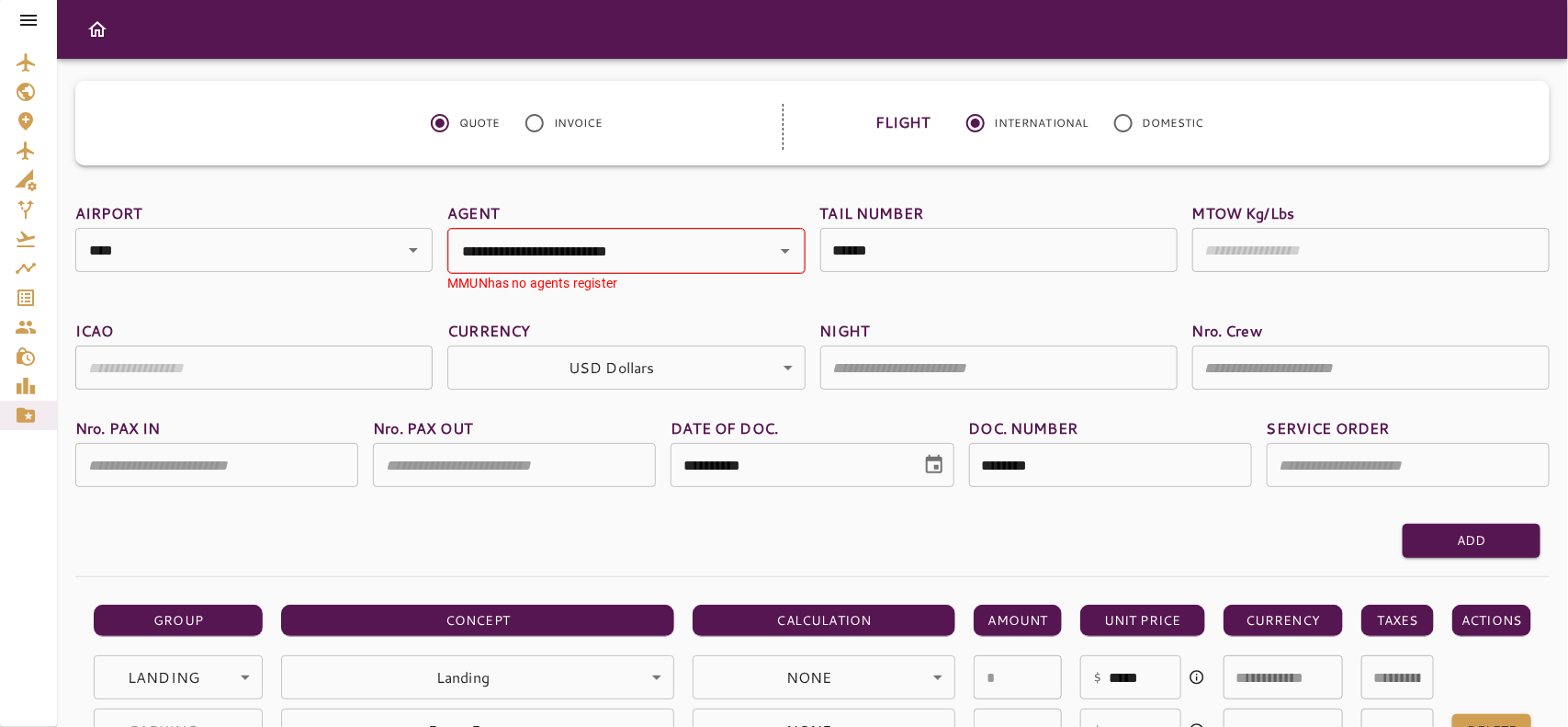 type on "**********" 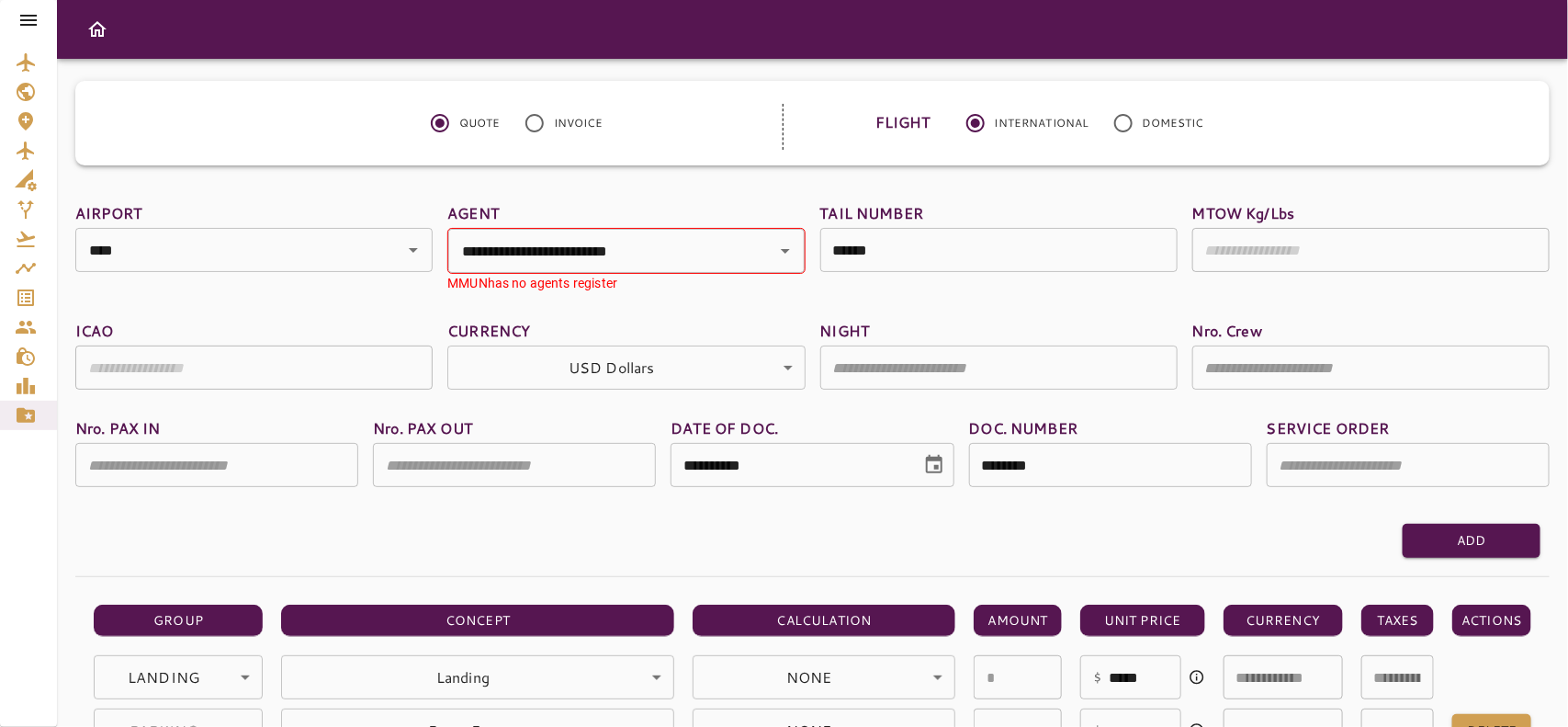 type on "****" 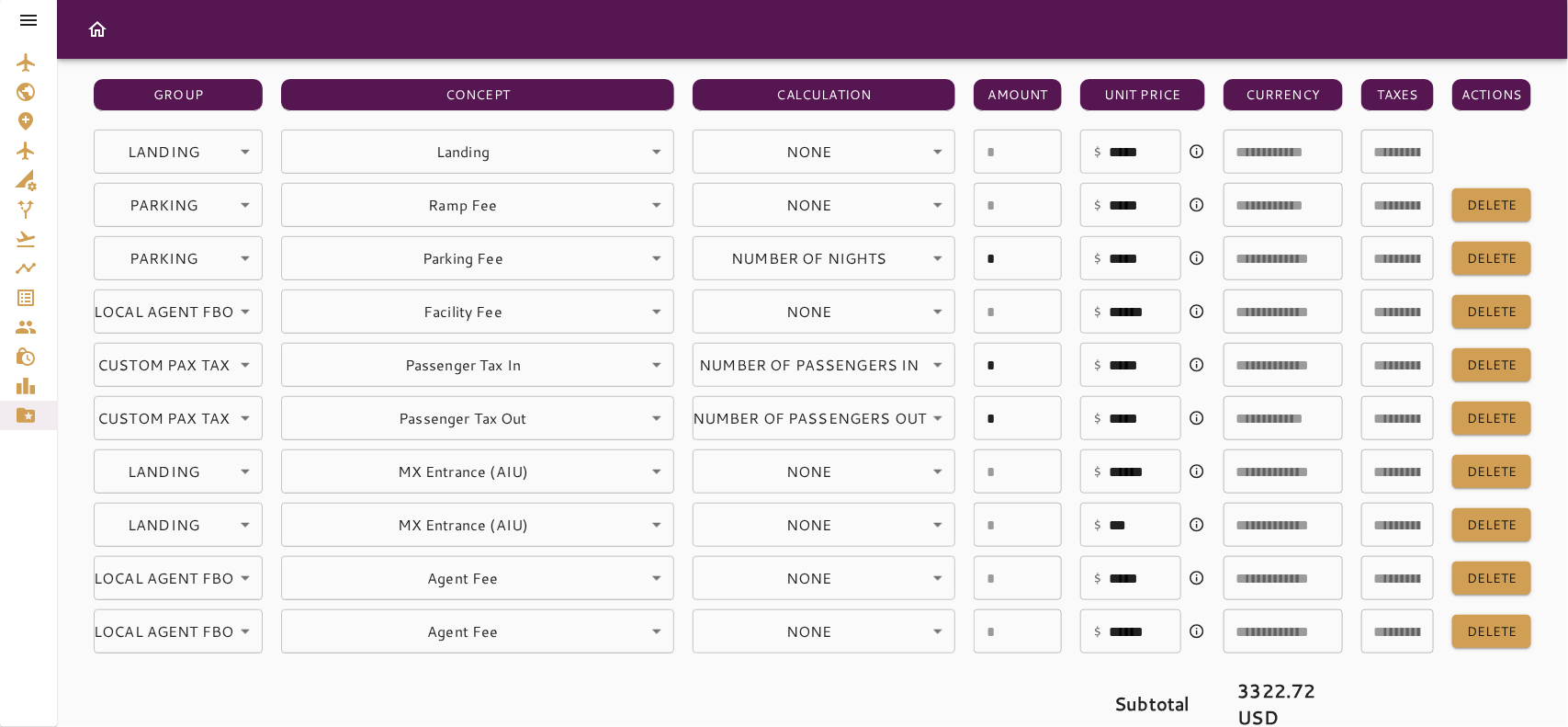 scroll, scrollTop: 502, scrollLeft: 0, axis: vertical 